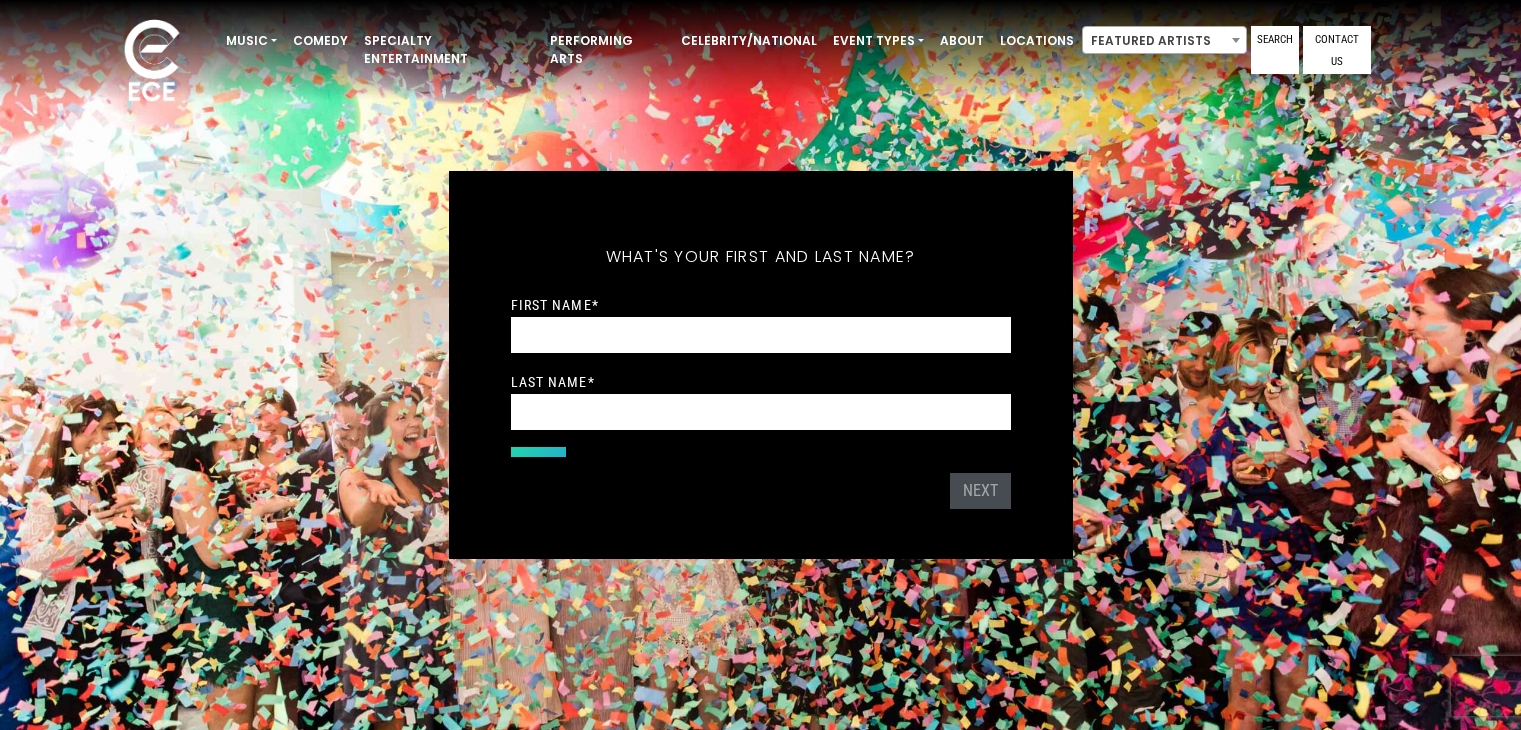scroll, scrollTop: 0, scrollLeft: 0, axis: both 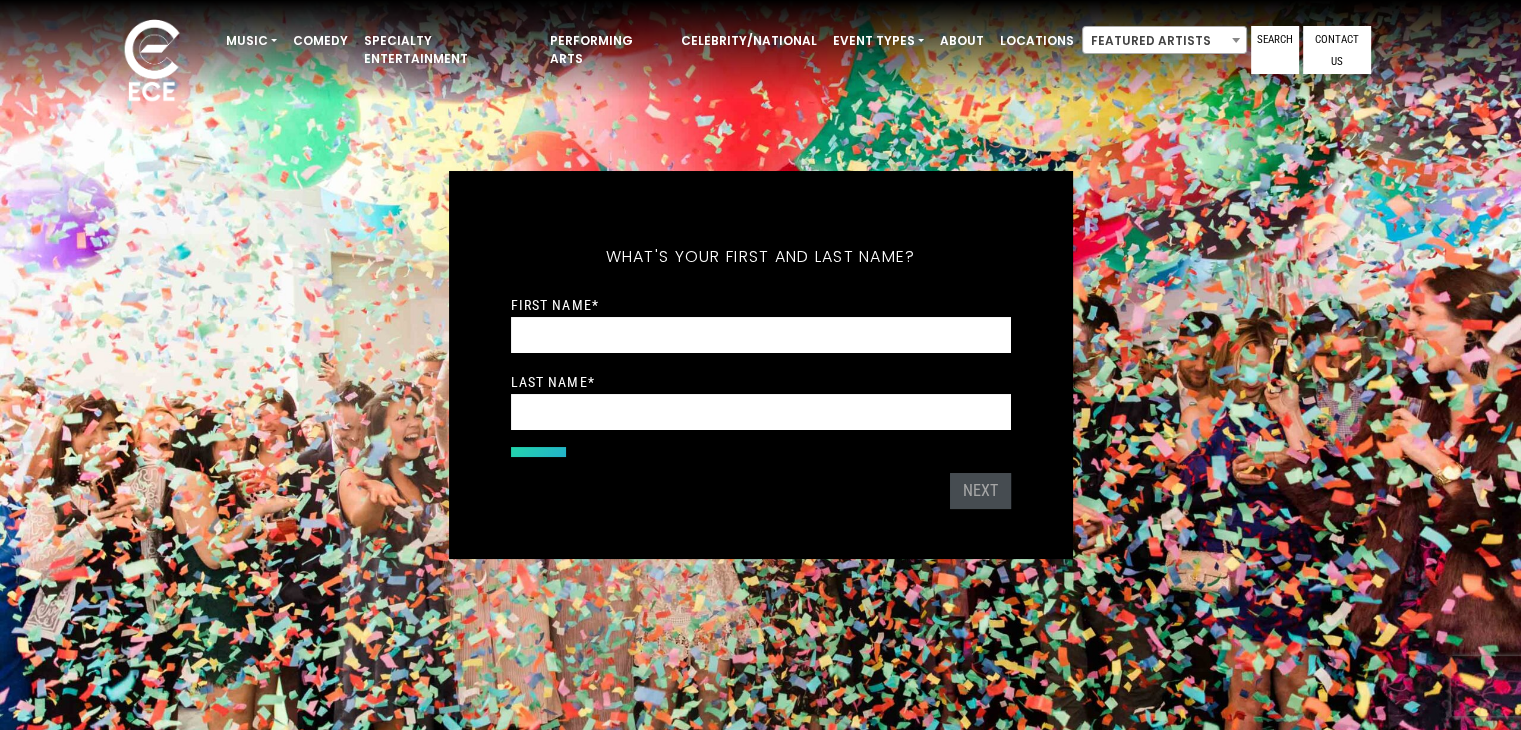 type on "******" 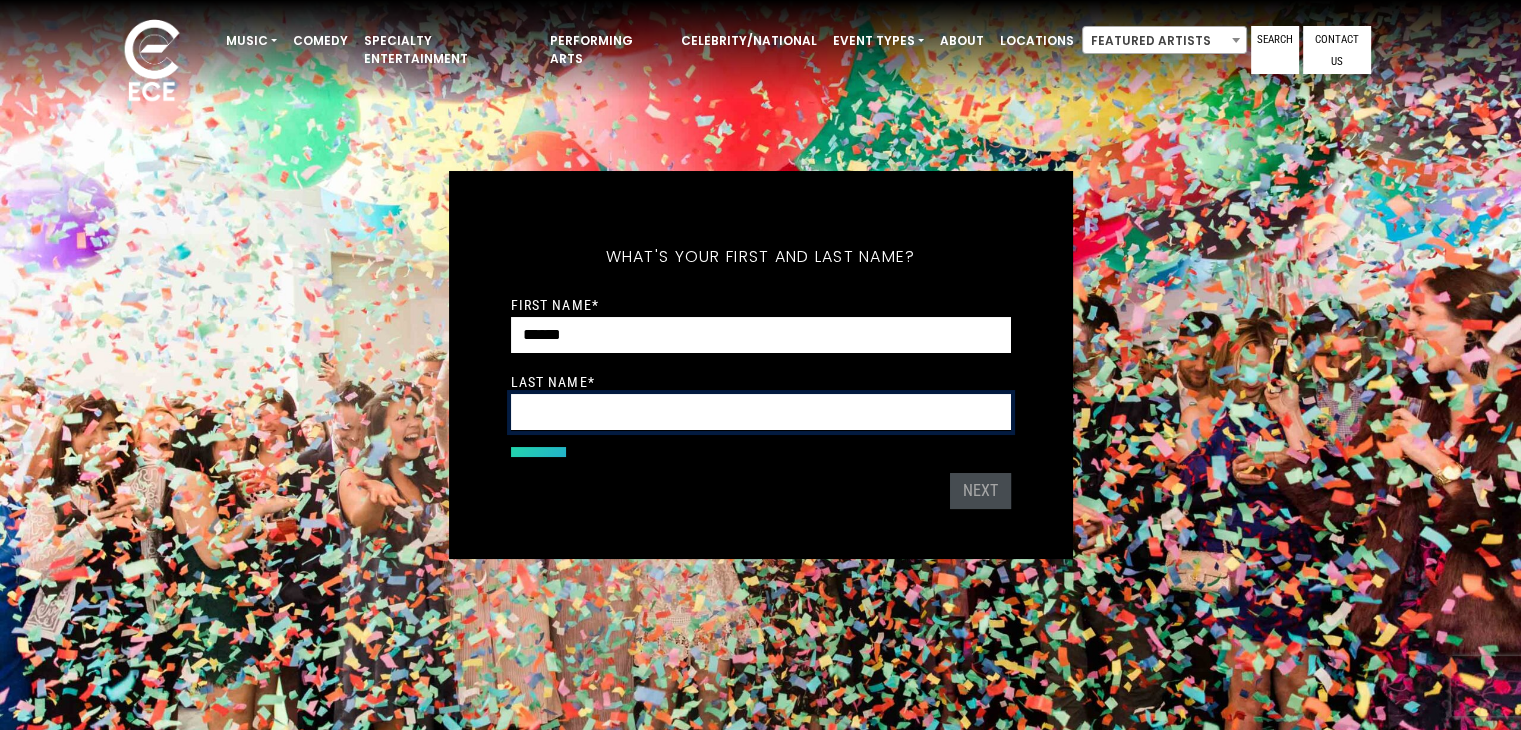 type on "*******" 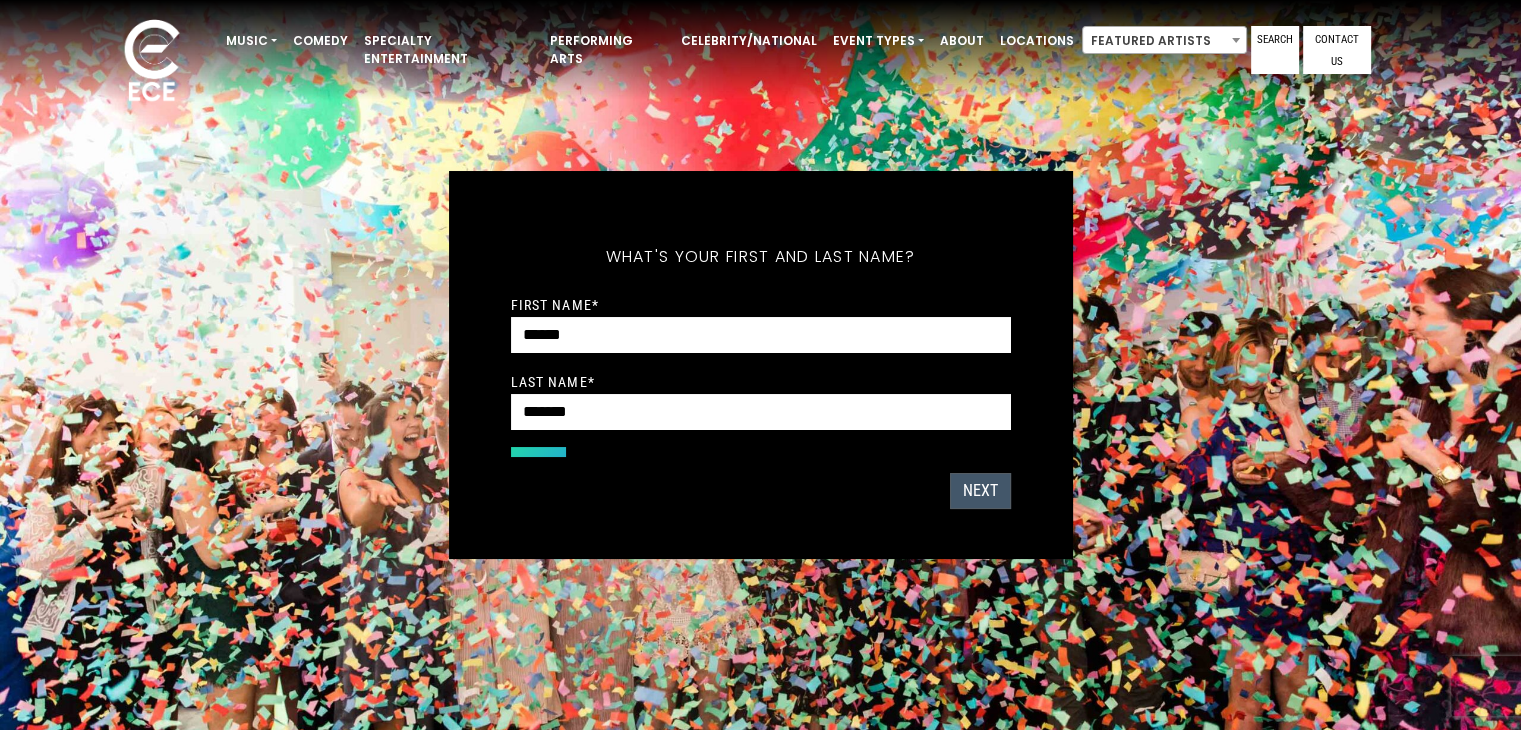 click on "Next" at bounding box center [980, 491] 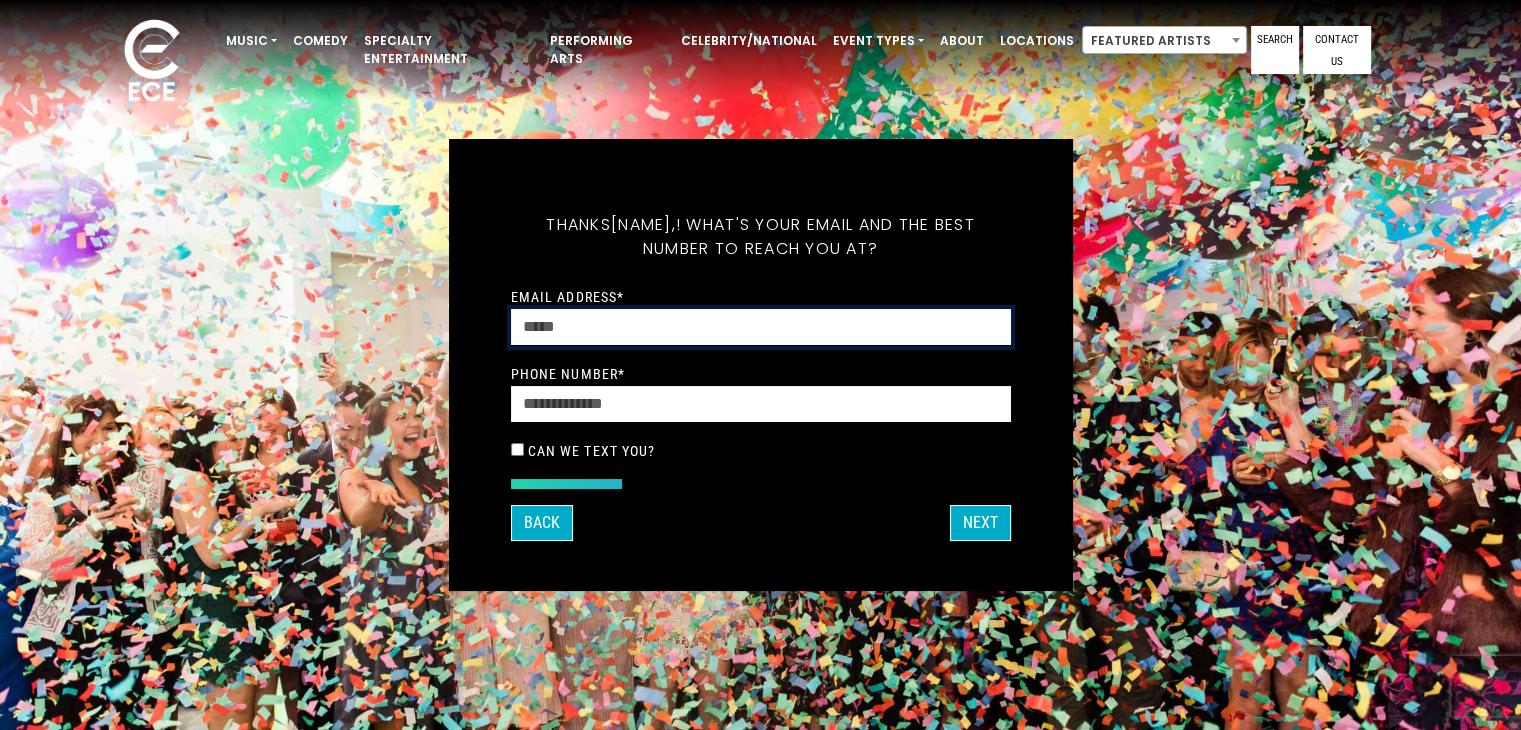 click on "Email Address *" at bounding box center [761, 327] 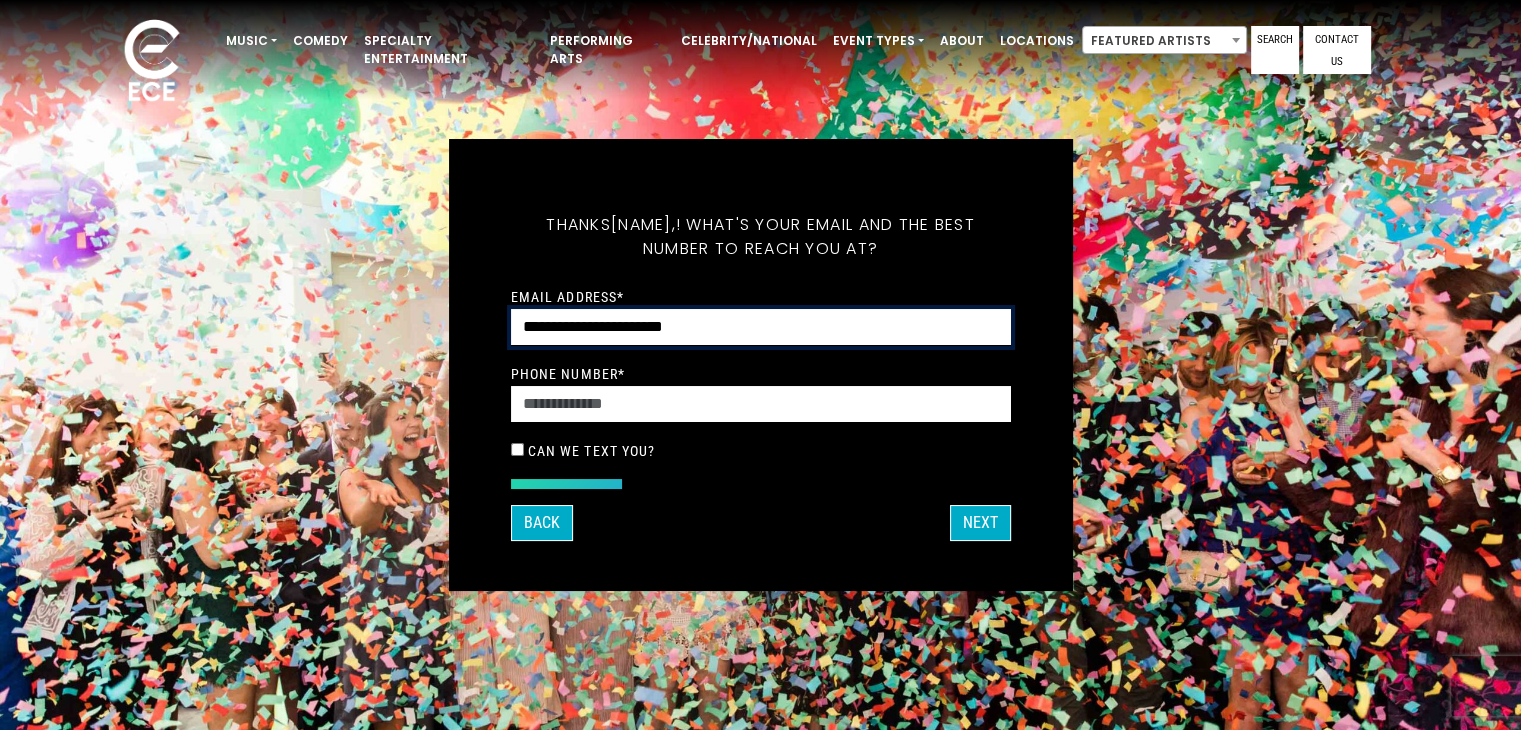 type on "**********" 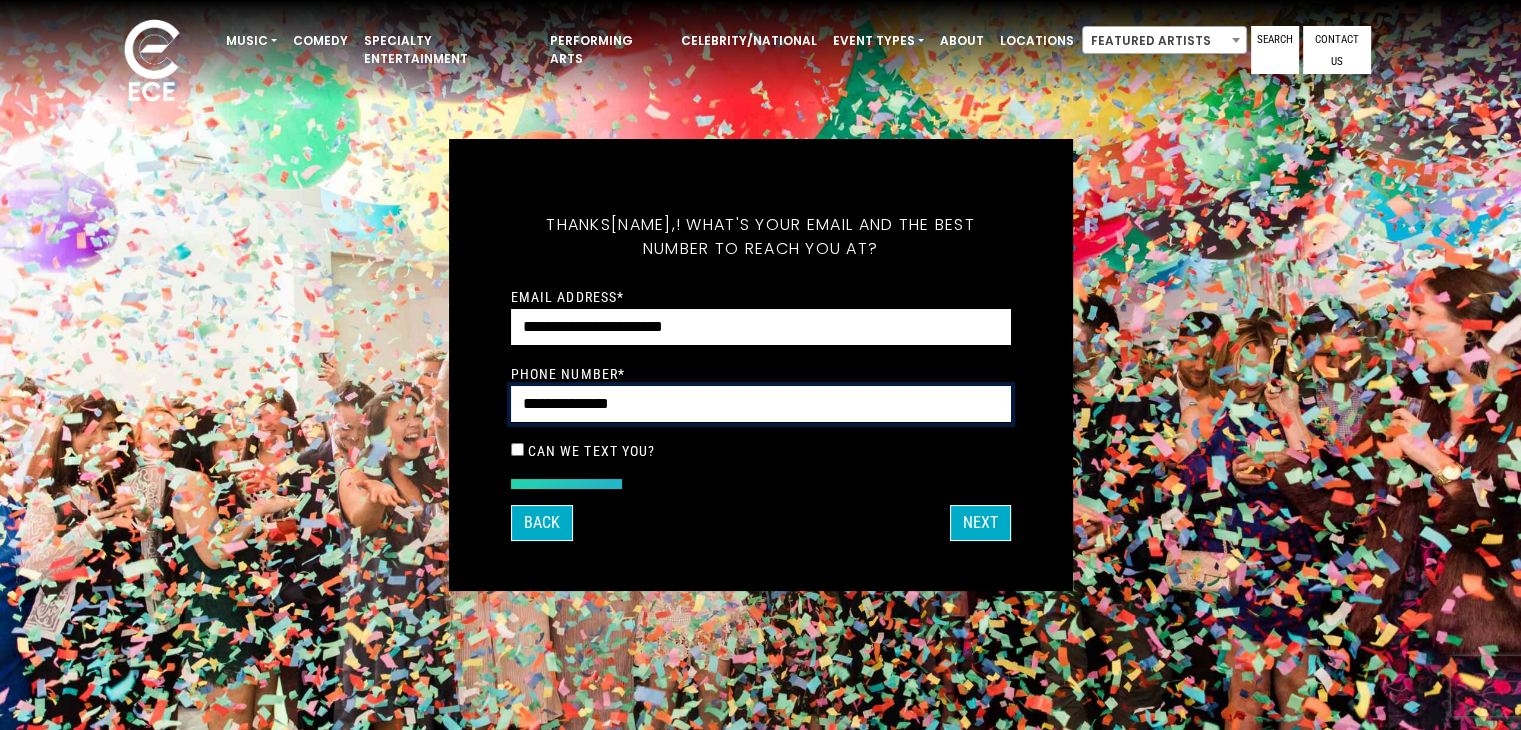 type on "**********" 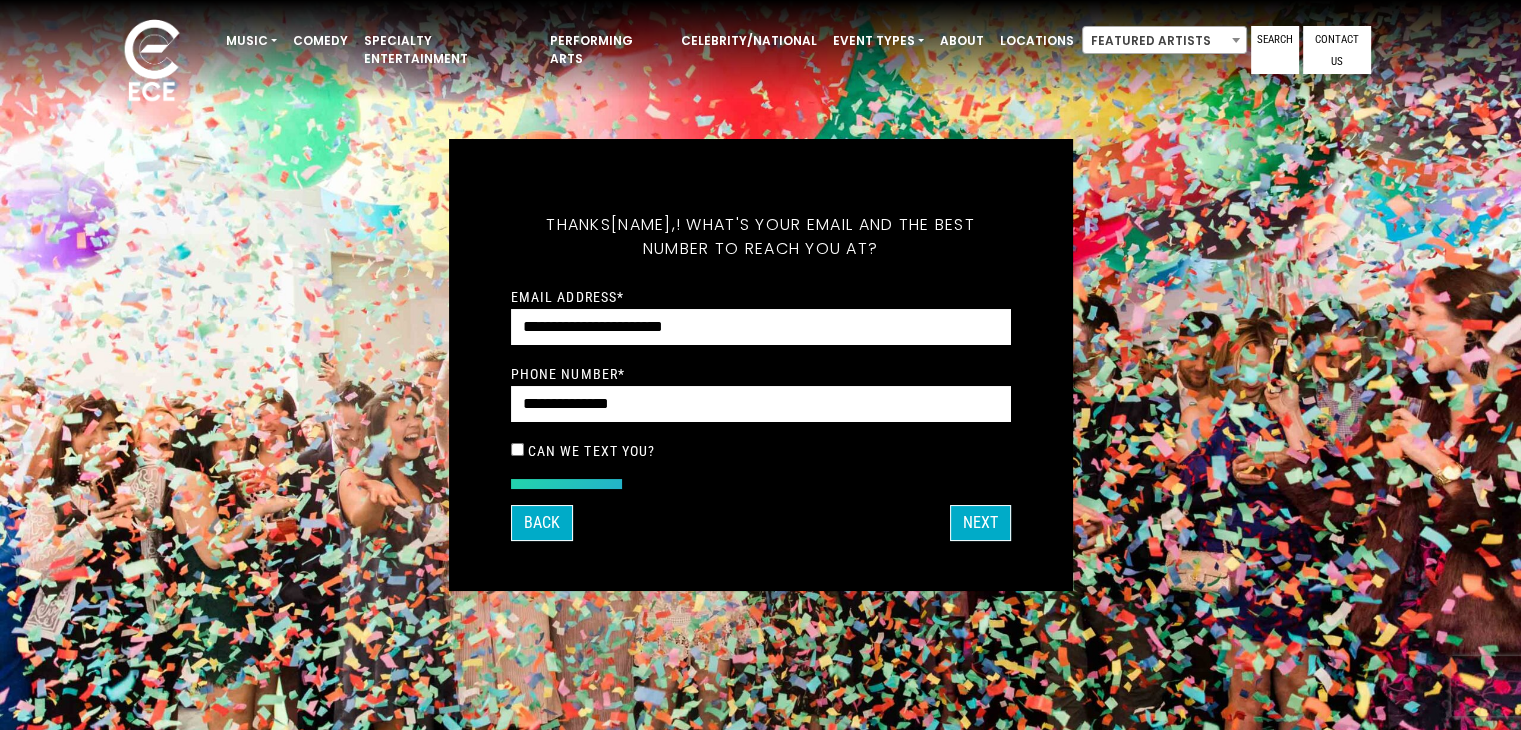 click on "What's your first and last name?
Thanks  [FIRST], ! What's your email and the best number to reach you at?
Great! Now tell us a little about your event.
What kind of event is it?
Let's get some names for the wedding:
Which artists so far have caught your eye?
*" at bounding box center [761, 365] 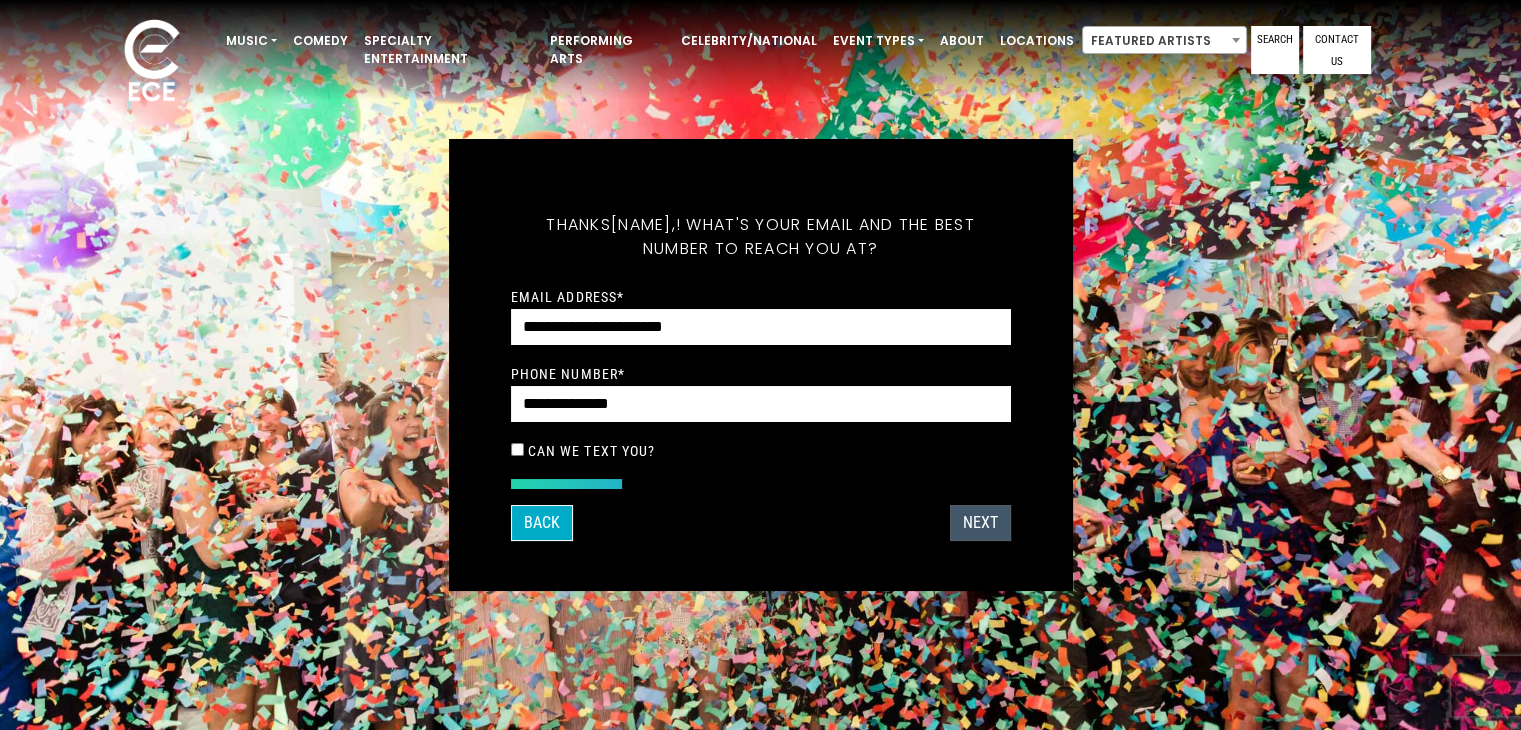 click on "Next" at bounding box center [980, 523] 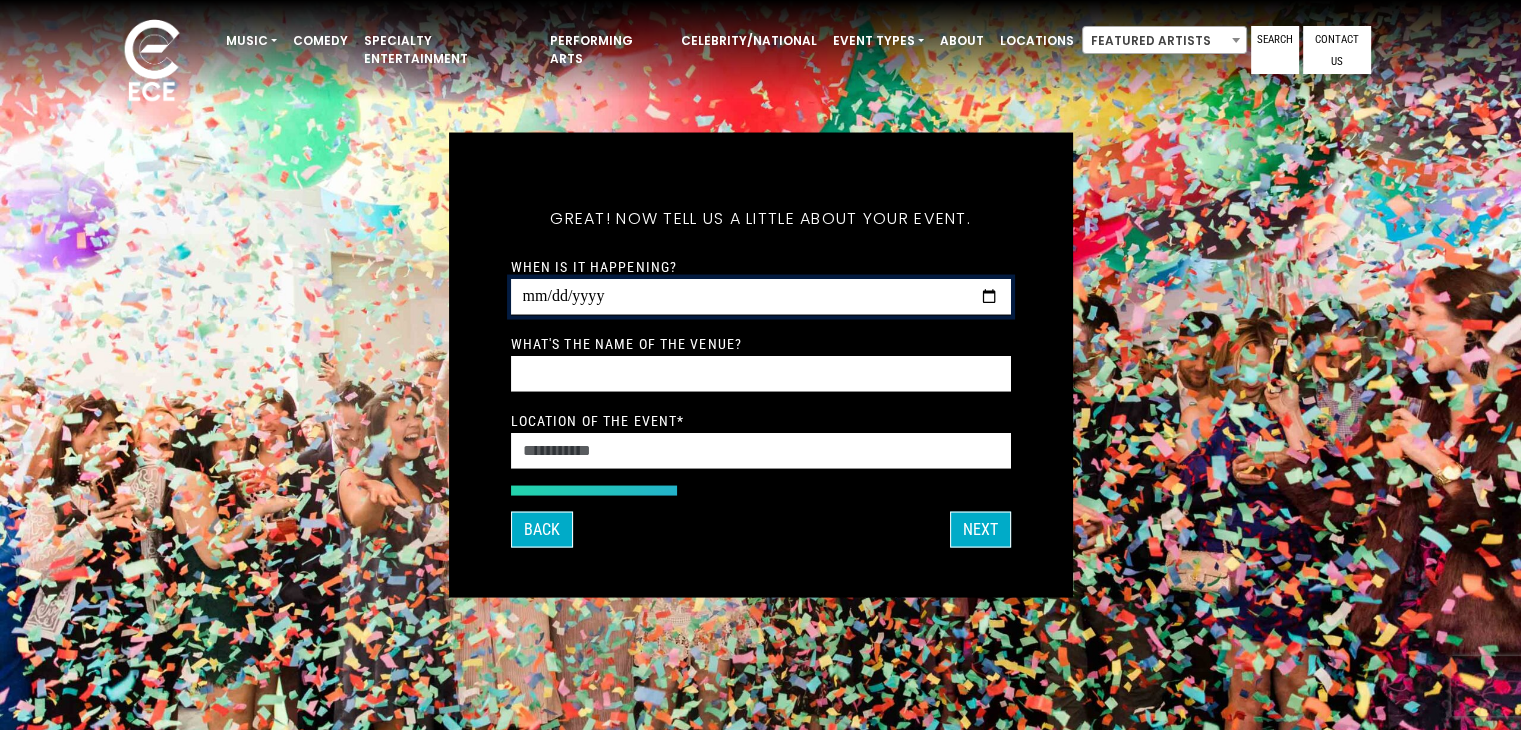 click on "When is it happening?" at bounding box center [761, 297] 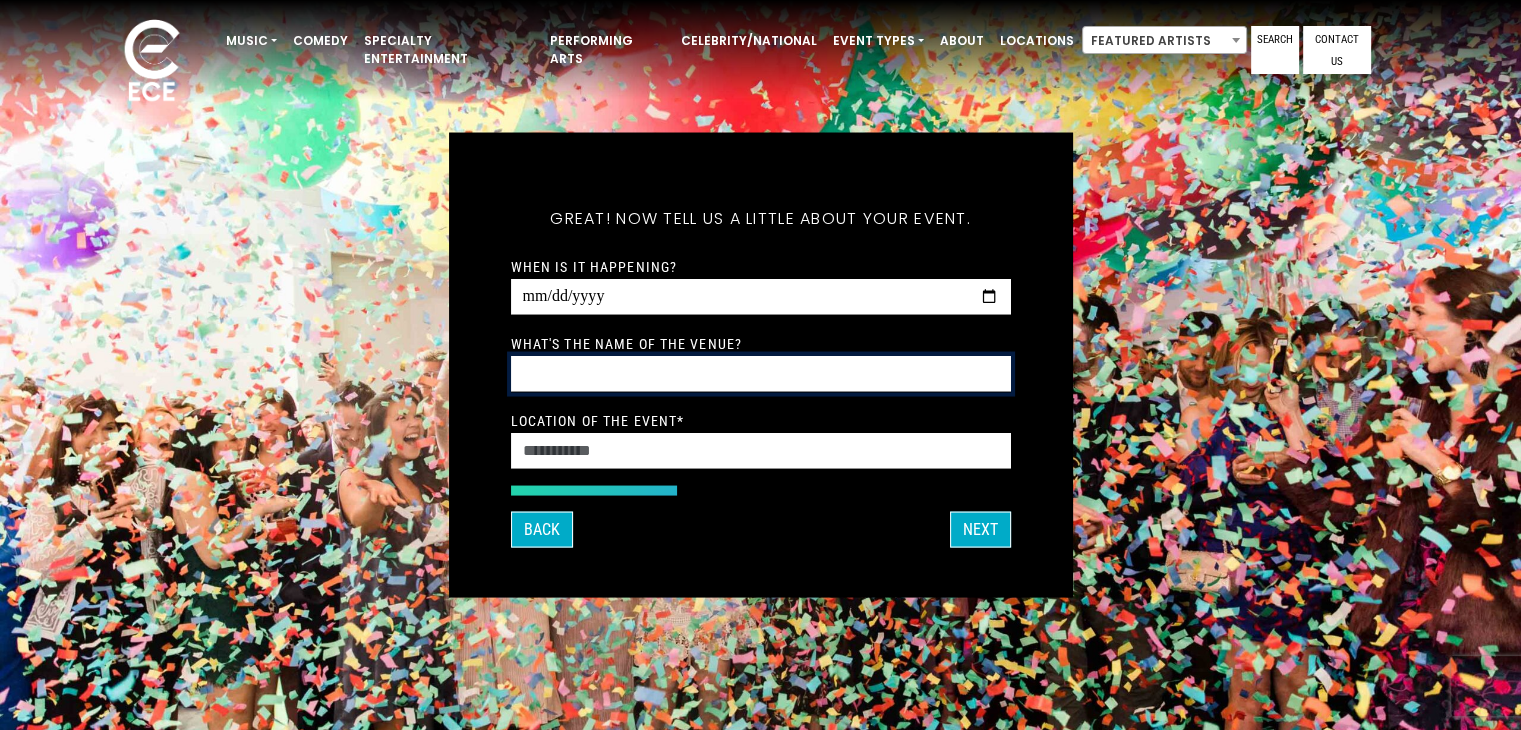 click on "What's the name of the venue?" at bounding box center [761, 374] 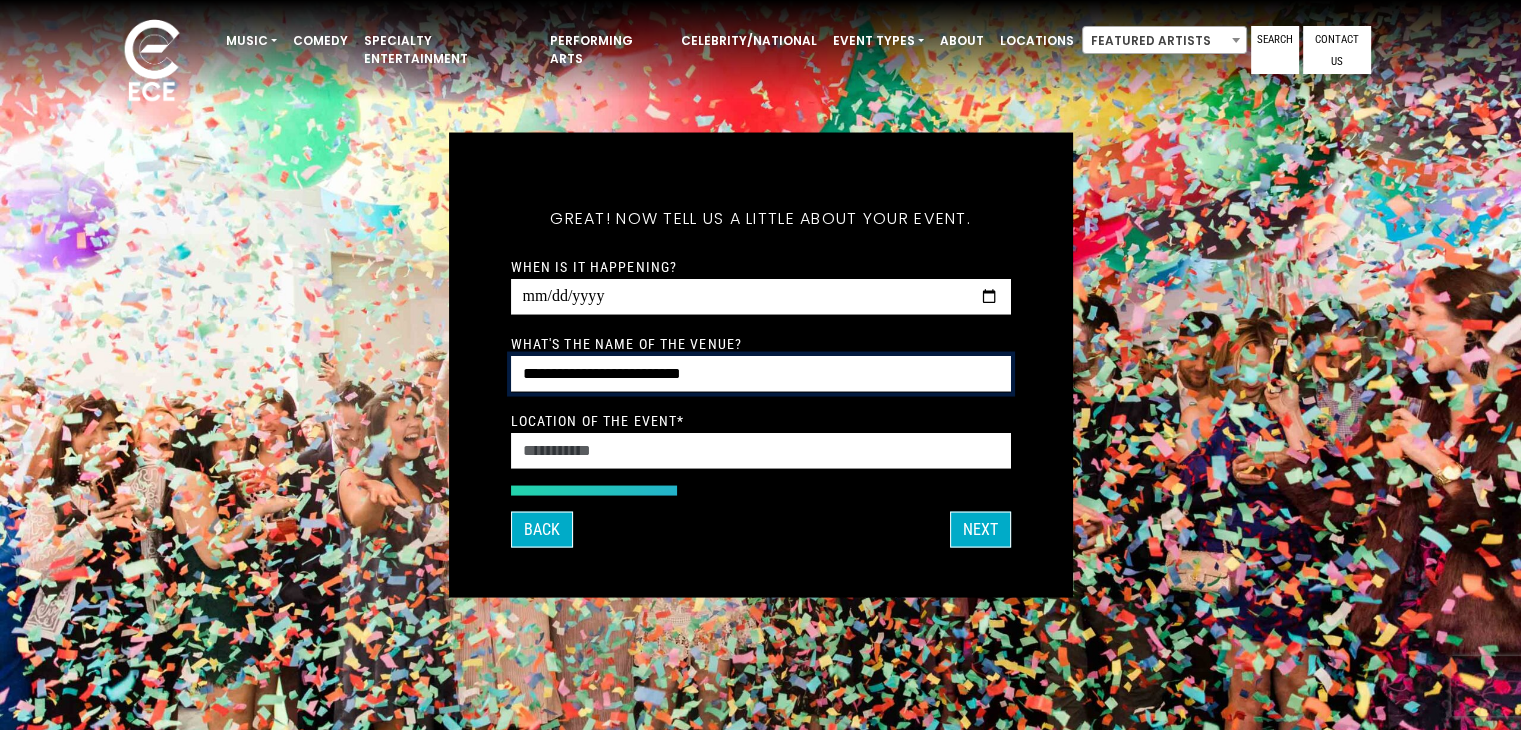 type on "**********" 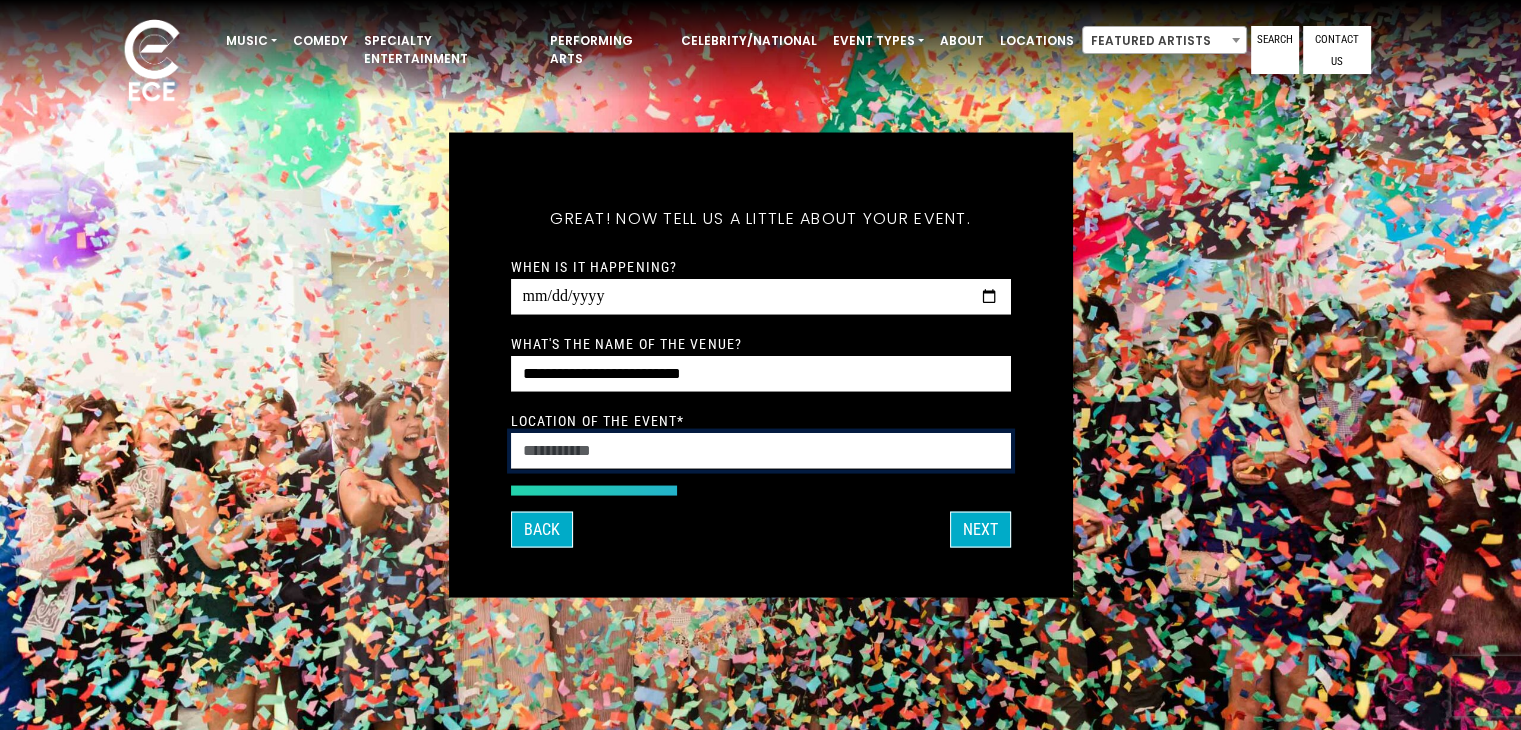 click on "Location of the event *" at bounding box center (761, 451) 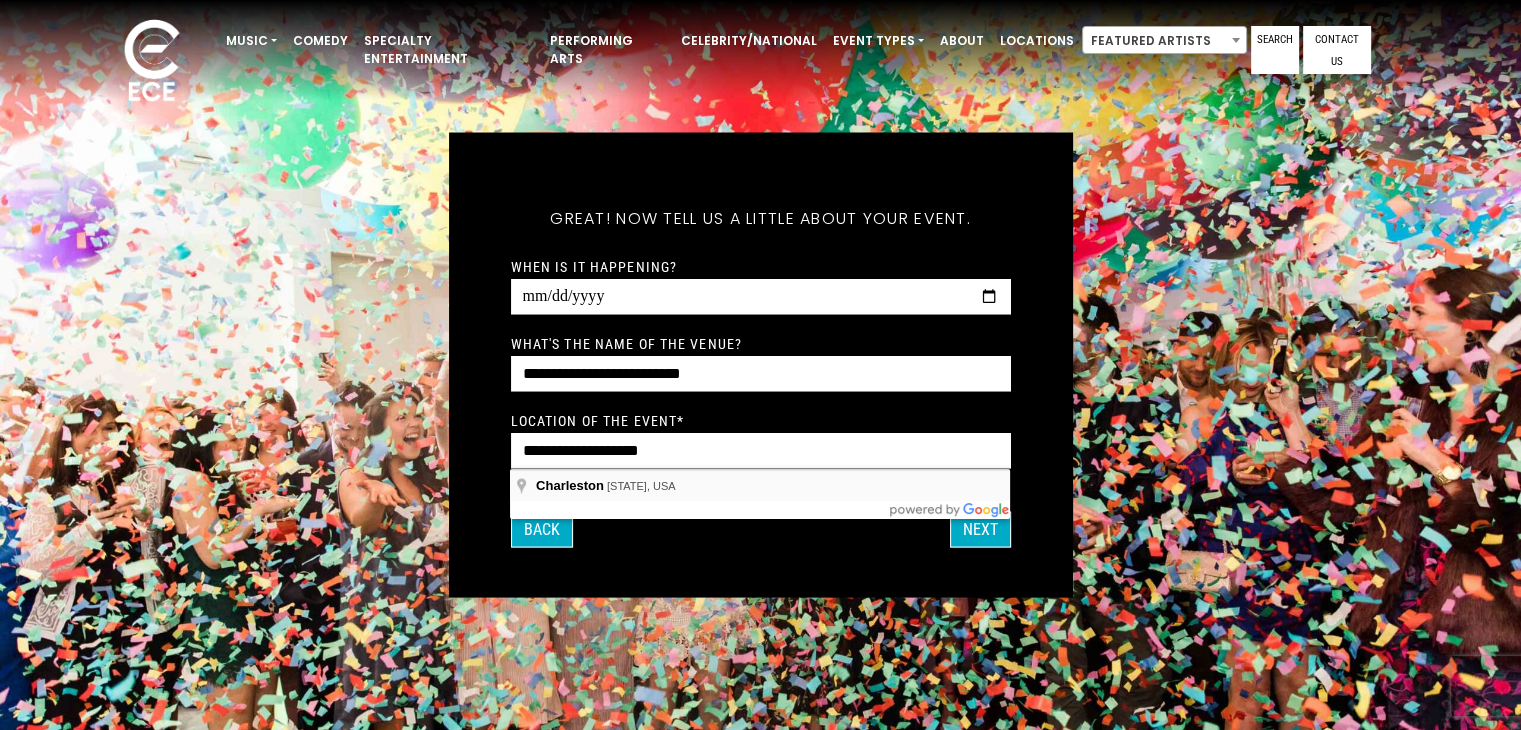 type on "**********" 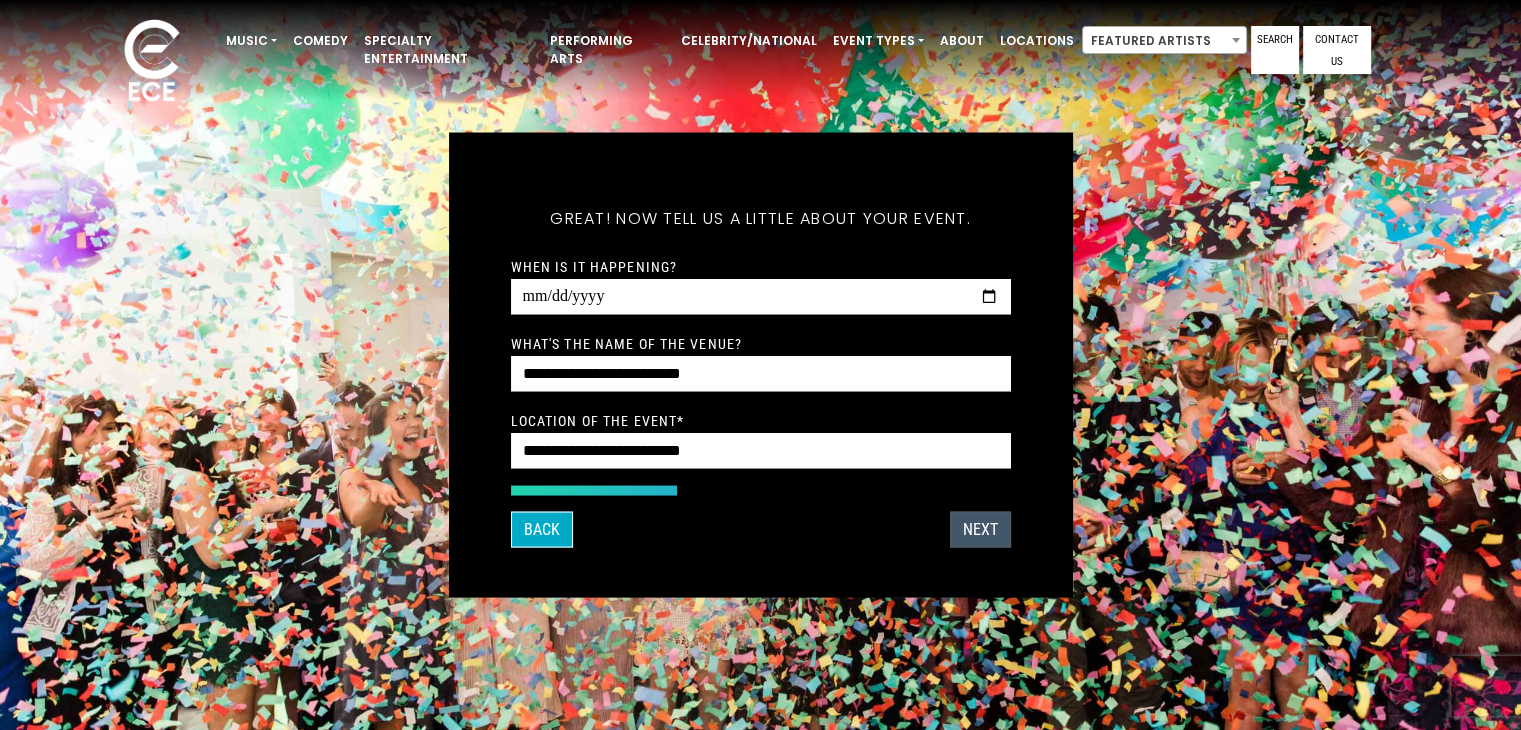 click on "Next" at bounding box center [980, 530] 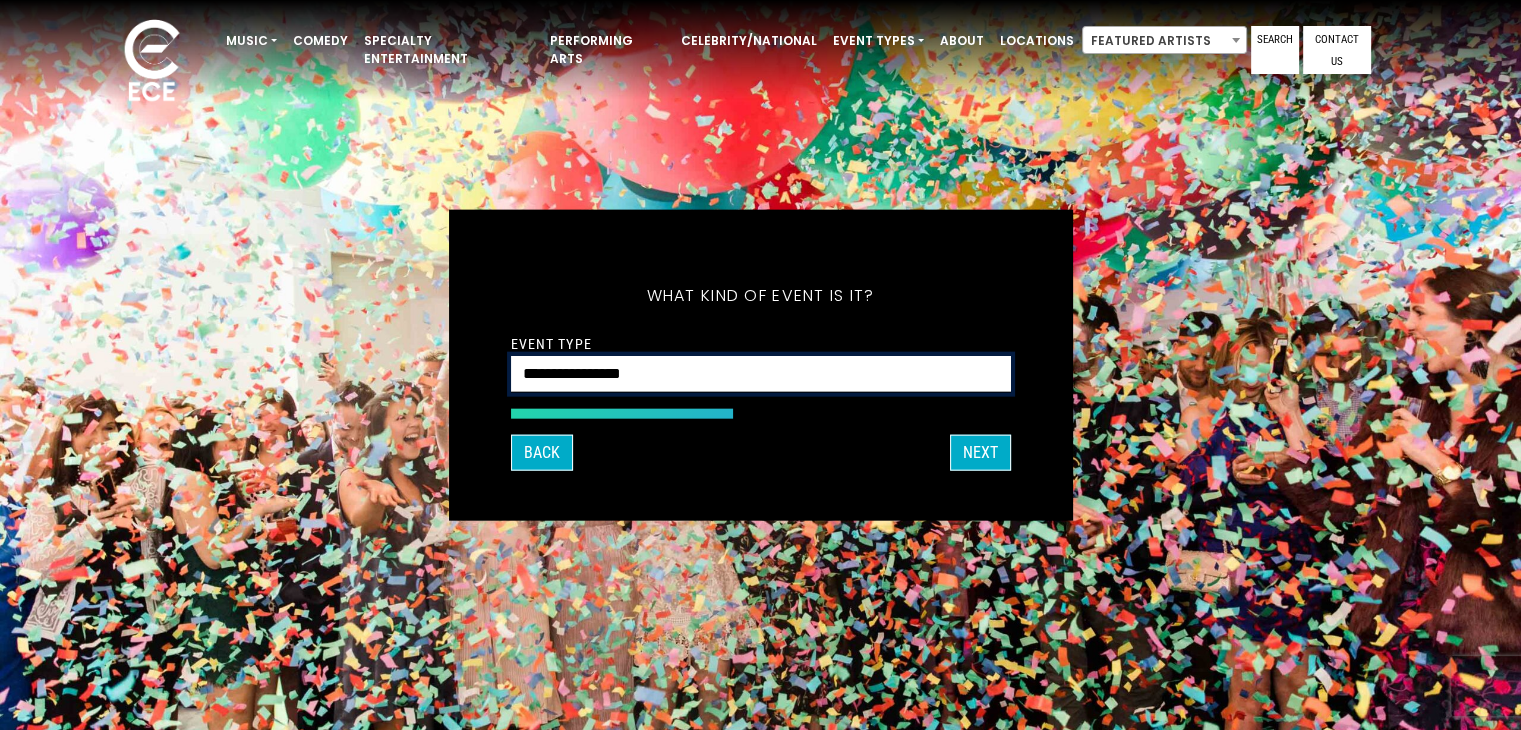 click on "**********" at bounding box center [761, 374] 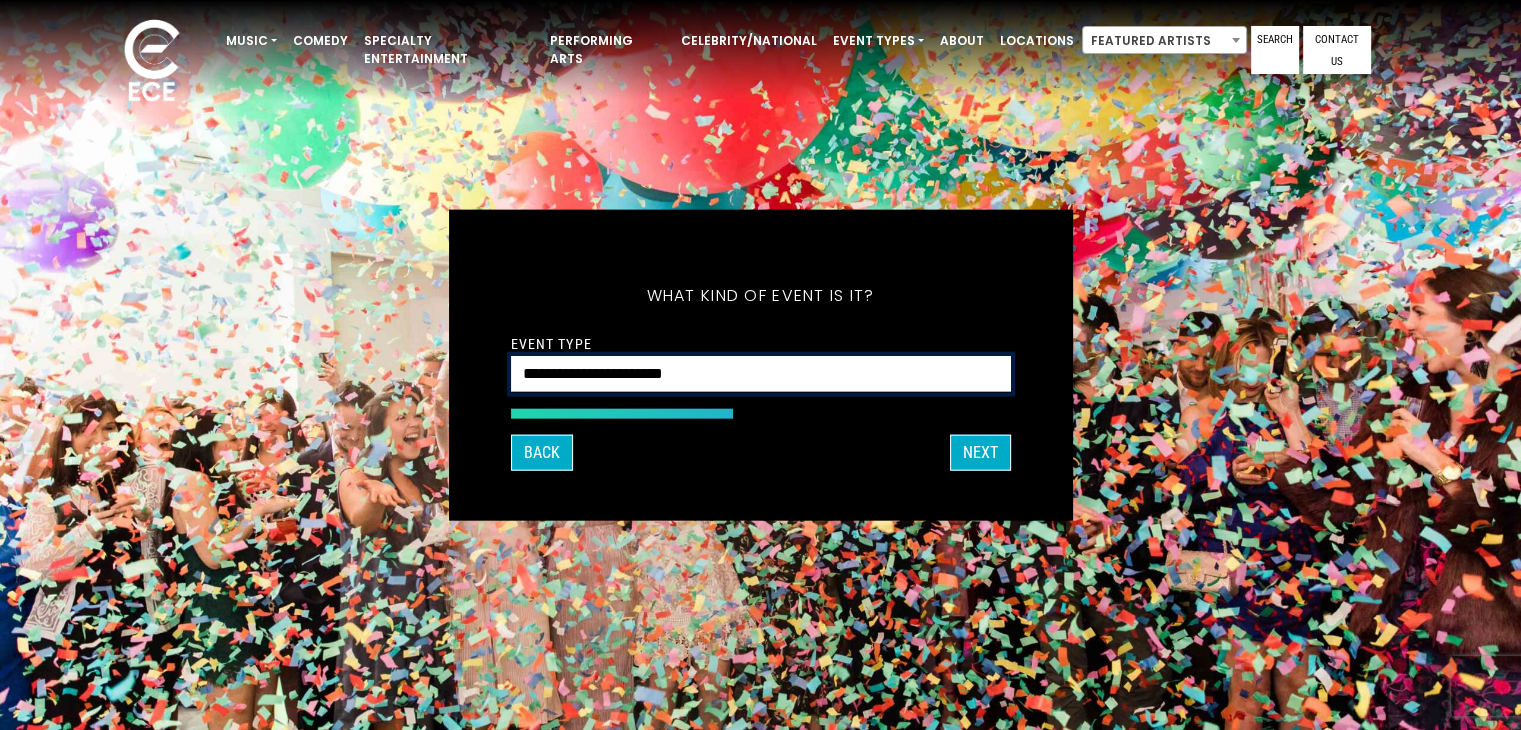 click on "**********" at bounding box center (761, 374) 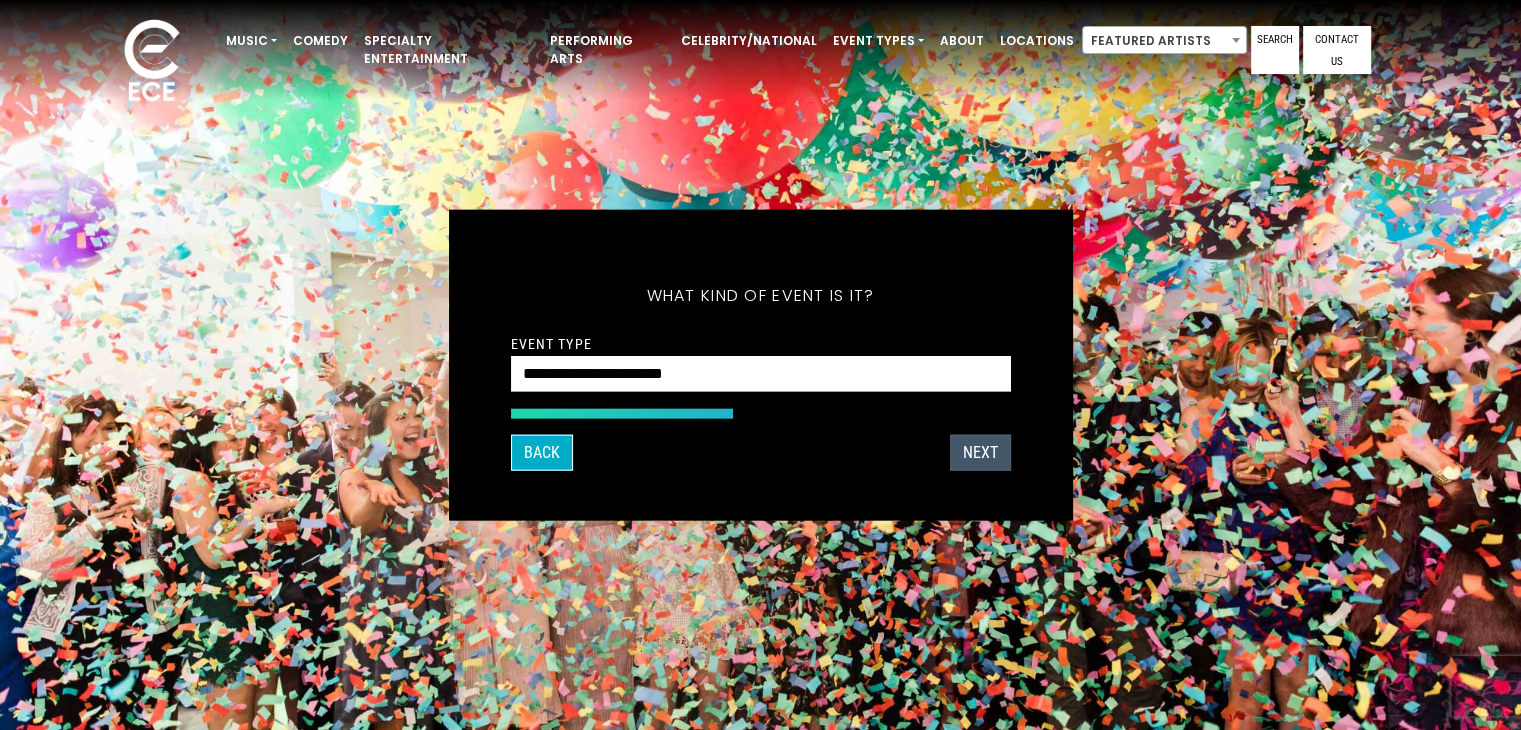 click on "Next" at bounding box center [980, 452] 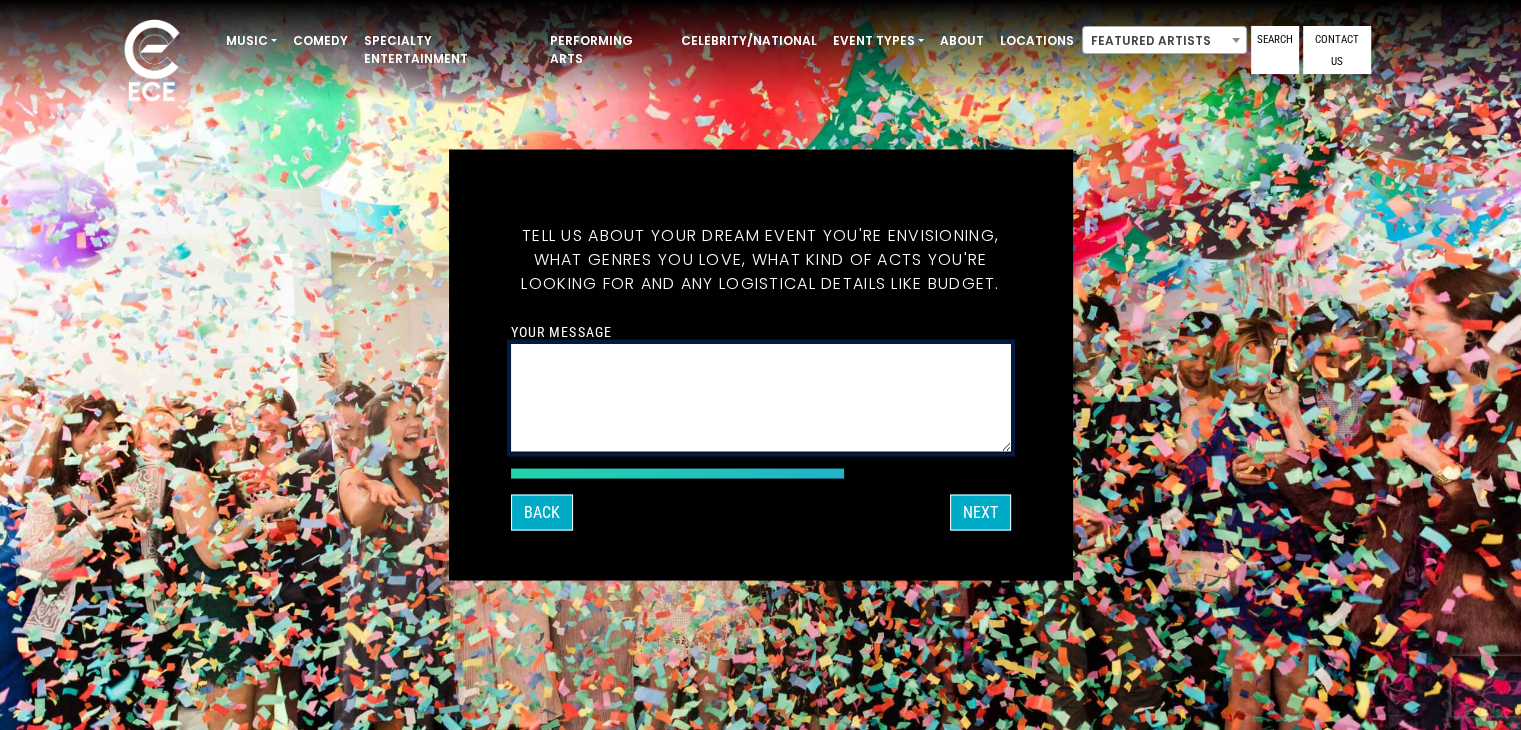 click on "Your message" at bounding box center [761, 398] 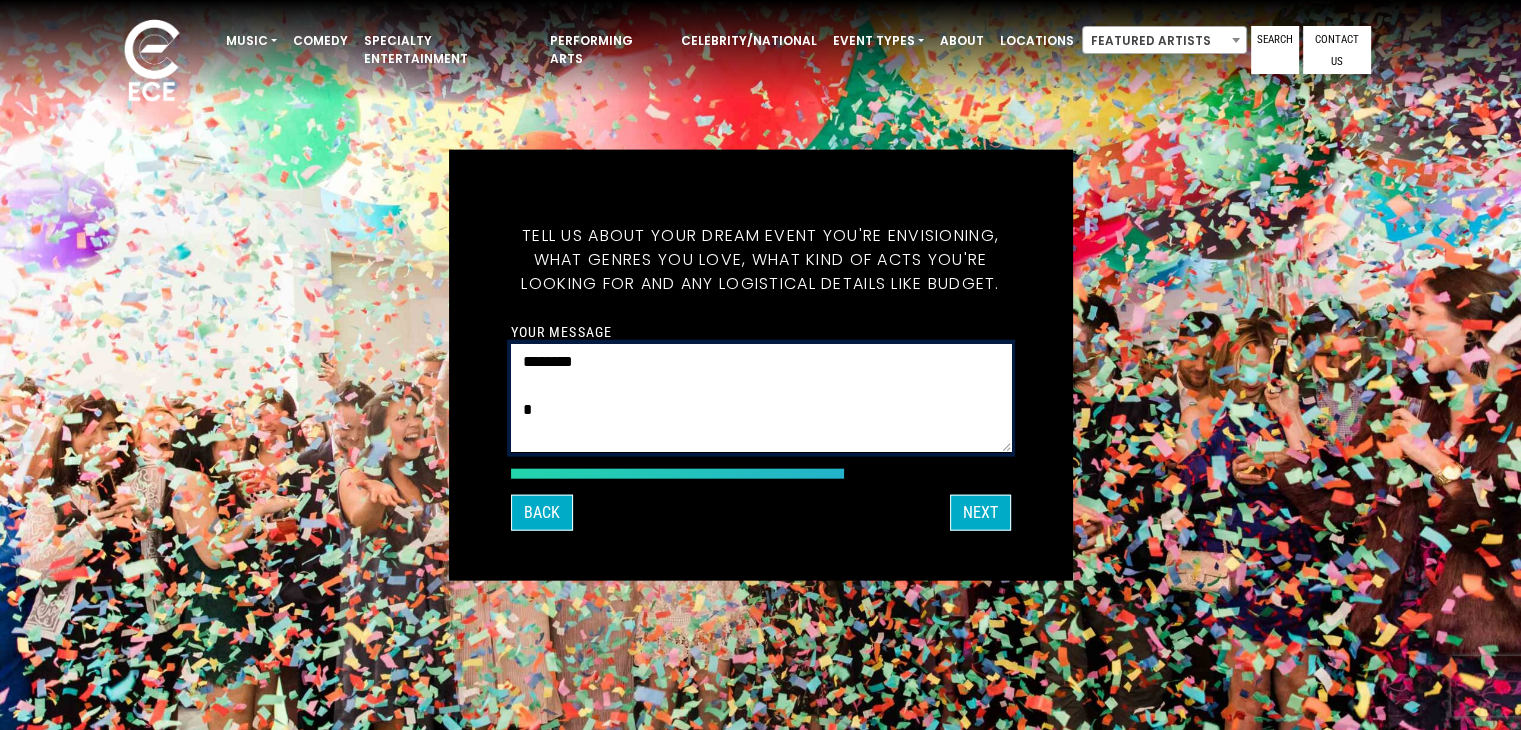 scroll, scrollTop: 100, scrollLeft: 0, axis: vertical 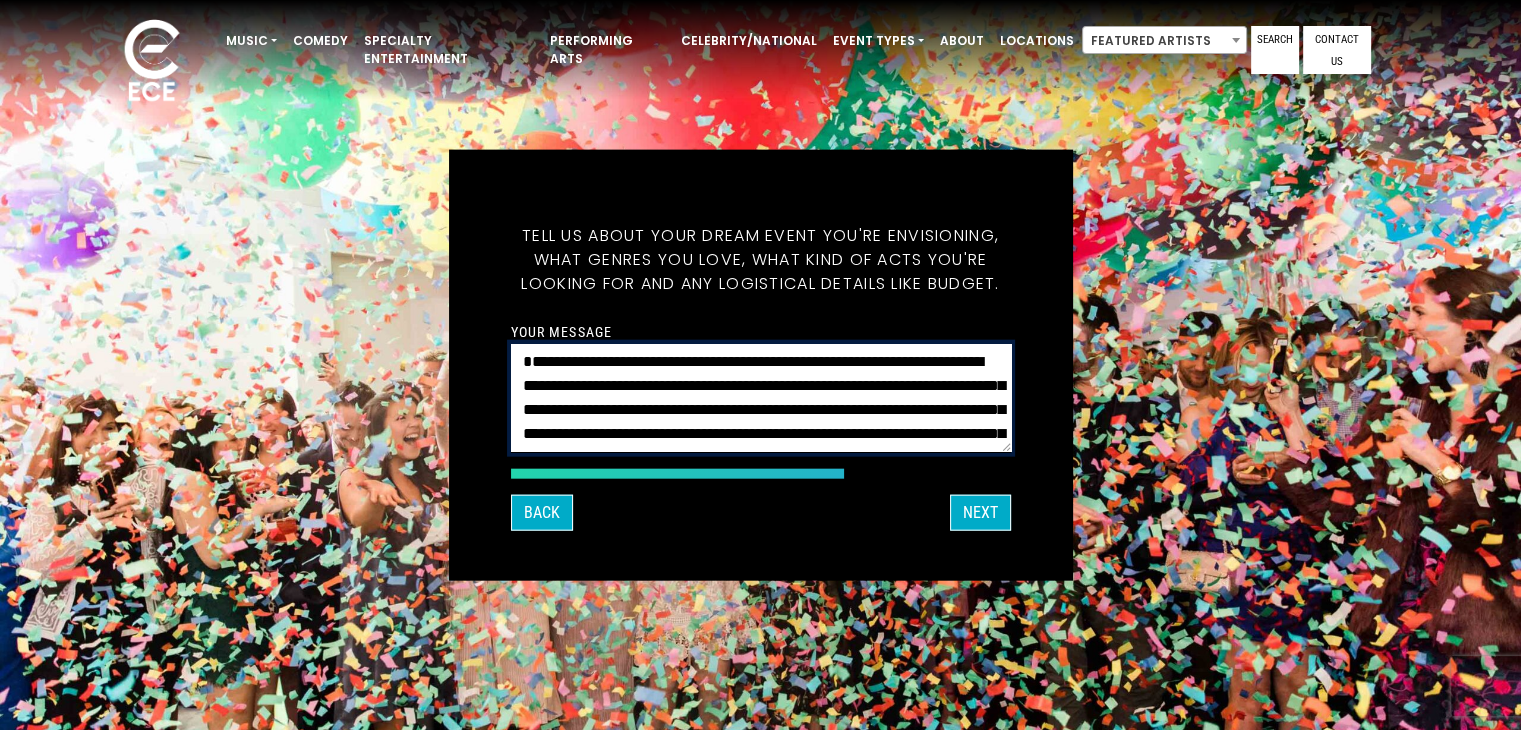 drag, startPoint x: 842, startPoint y: 433, endPoint x: 946, endPoint y: 432, distance: 104.00481 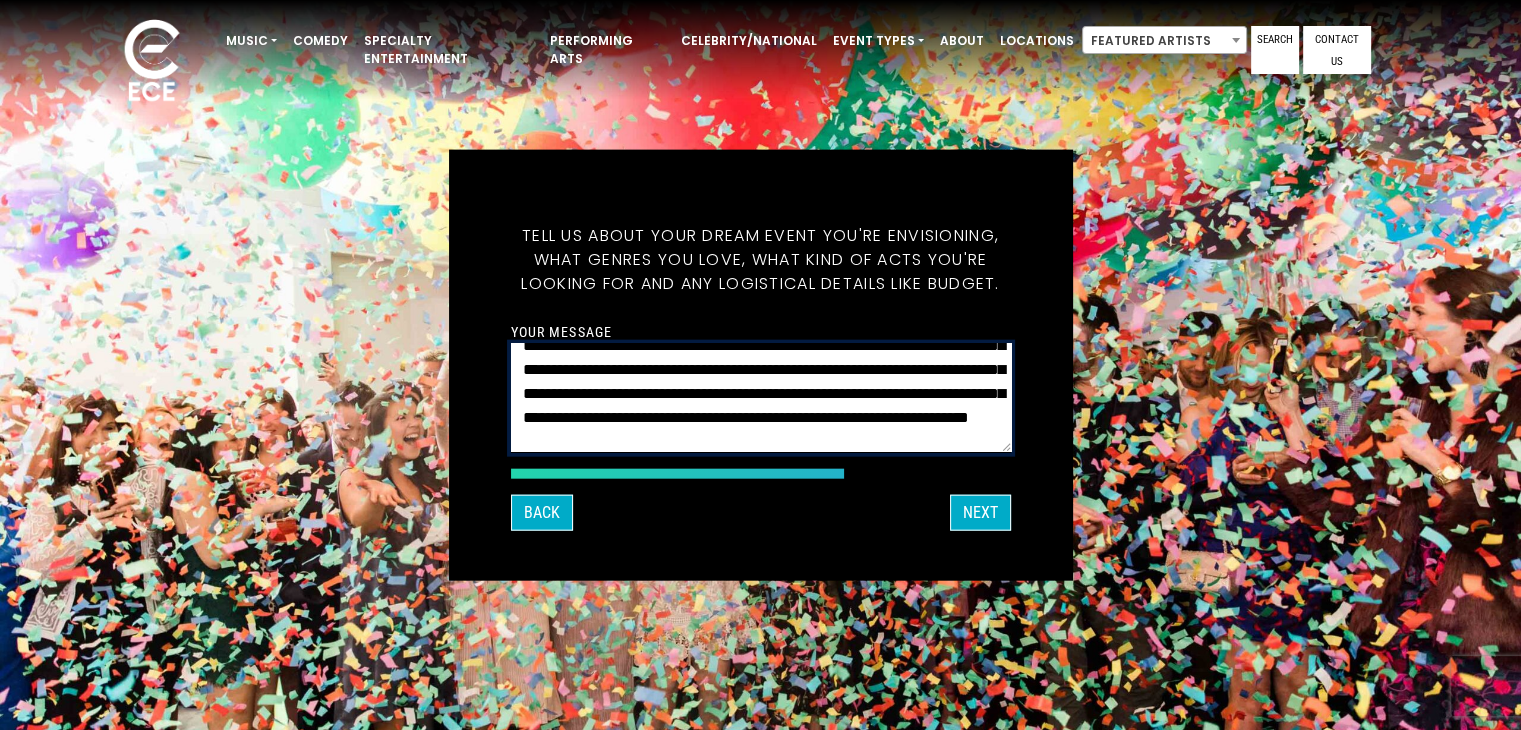 scroll, scrollTop: 17, scrollLeft: 0, axis: vertical 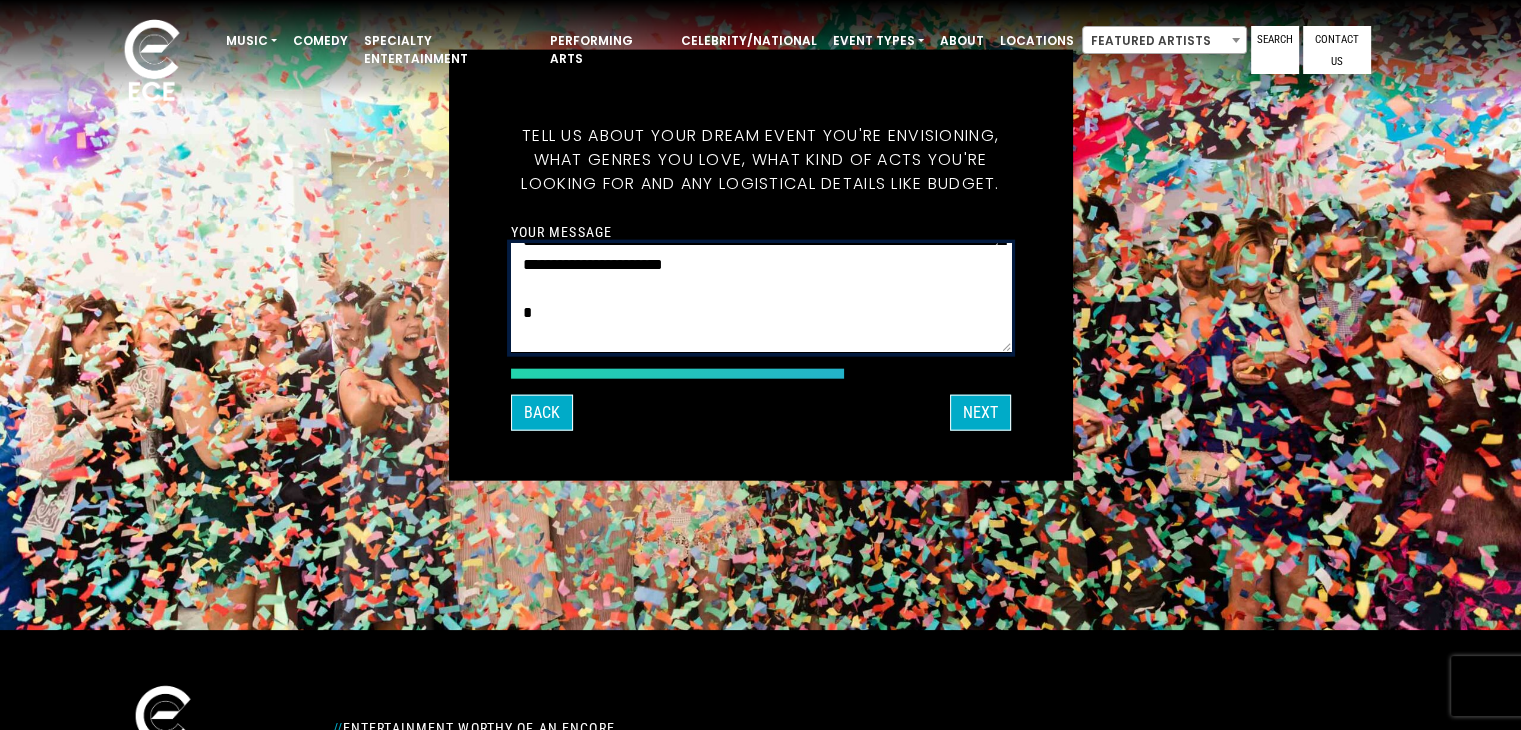drag, startPoint x: 737, startPoint y: 266, endPoint x: 540, endPoint y: 275, distance: 197.20547 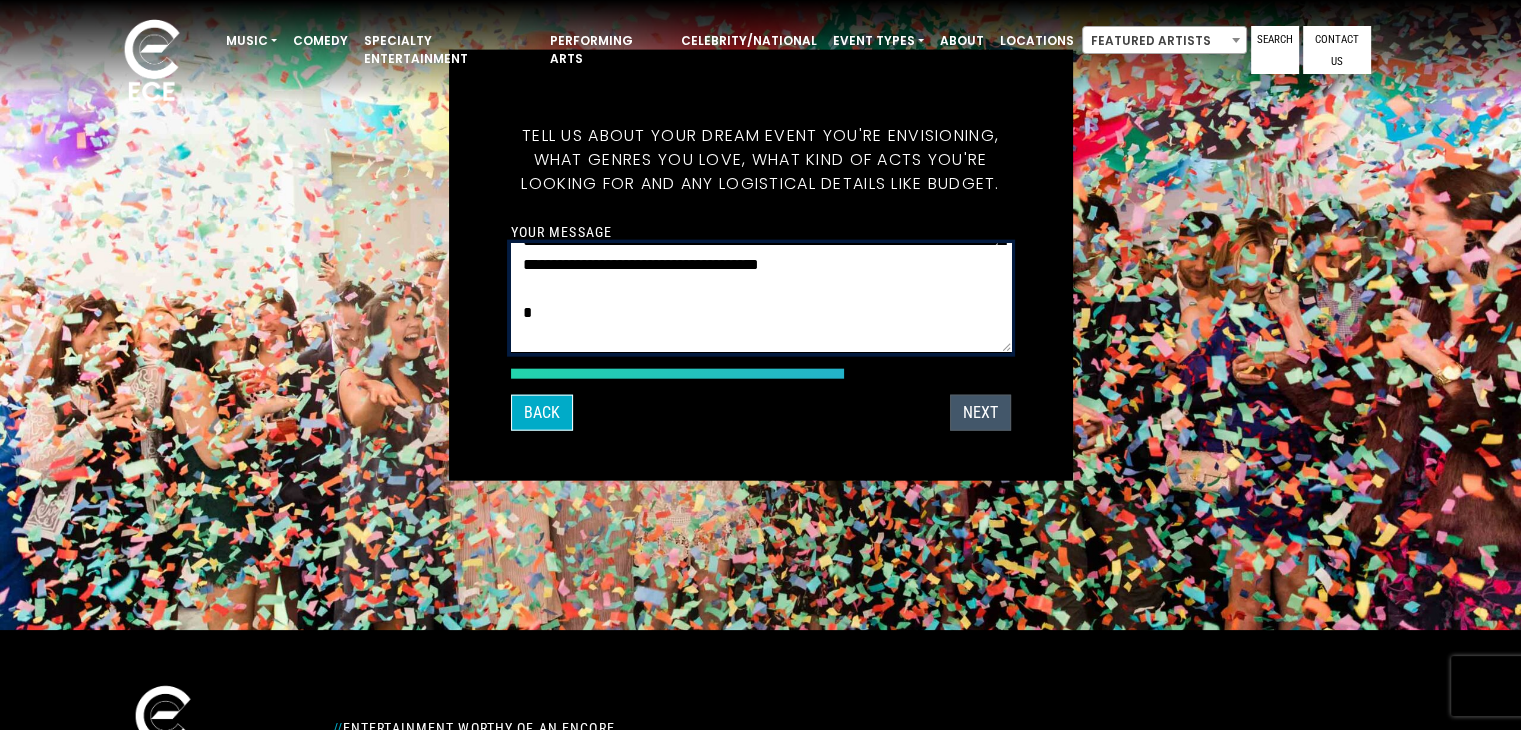 type on "**********" 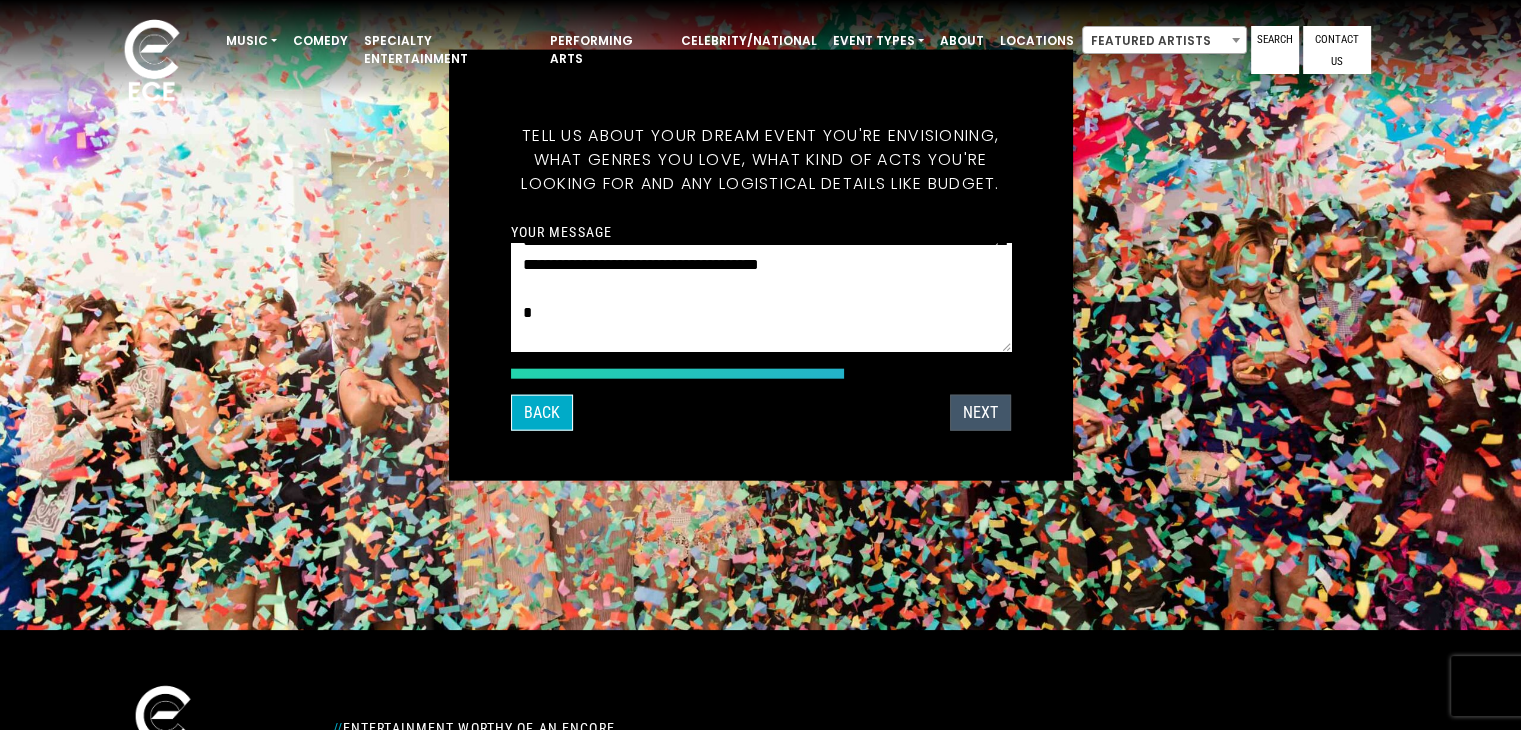 click on "Next" at bounding box center [980, 412] 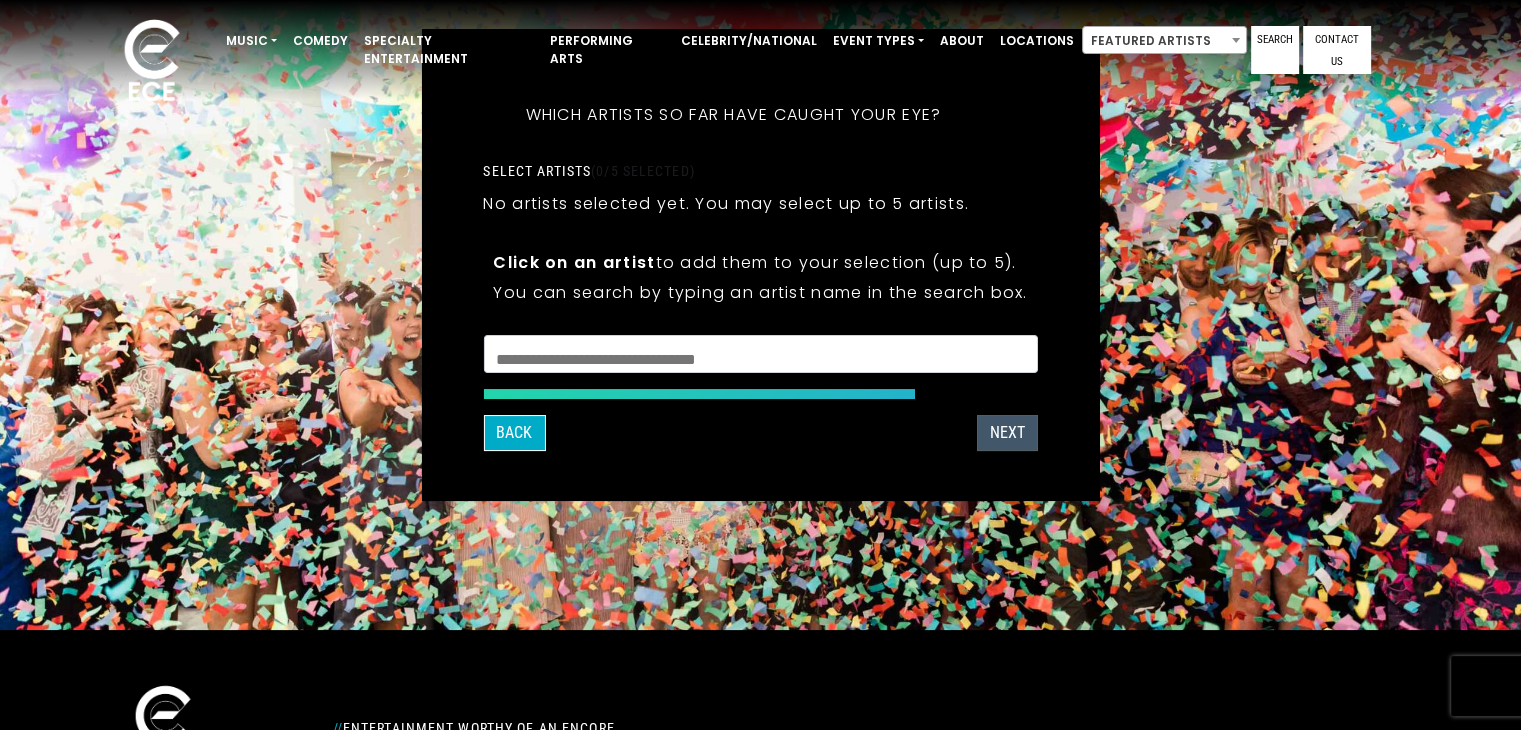 scroll, scrollTop: 79, scrollLeft: 0, axis: vertical 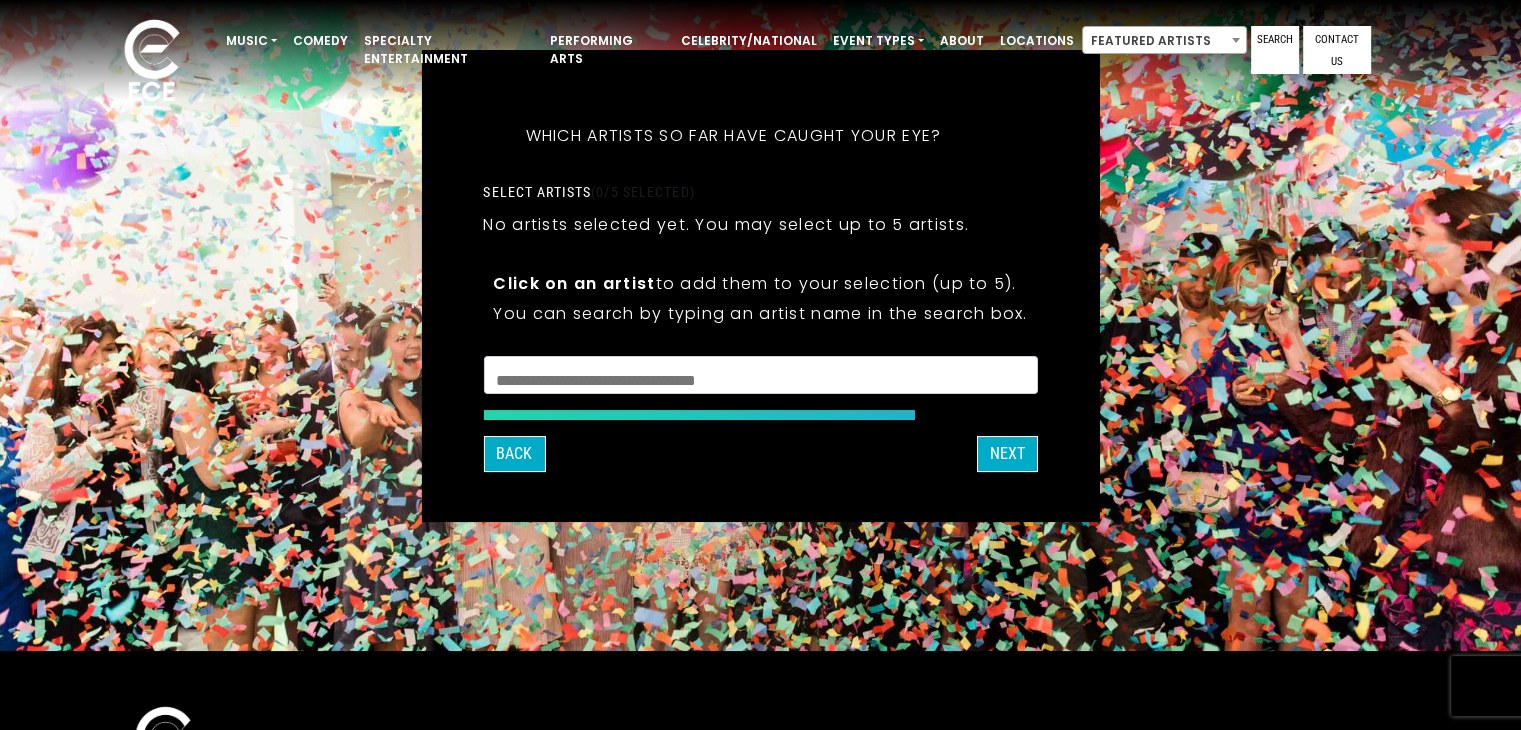 click at bounding box center (760, 375) 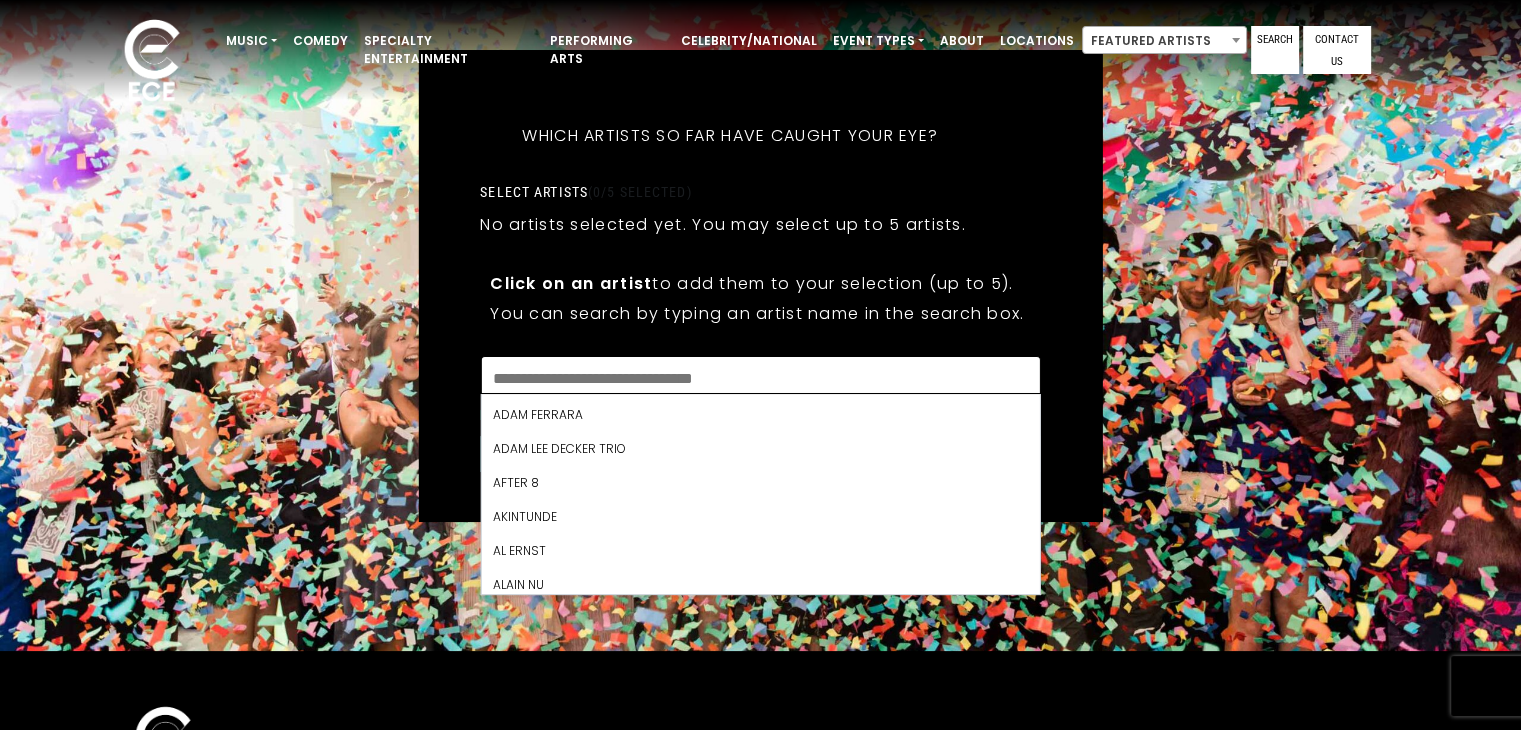 scroll, scrollTop: 1000, scrollLeft: 0, axis: vertical 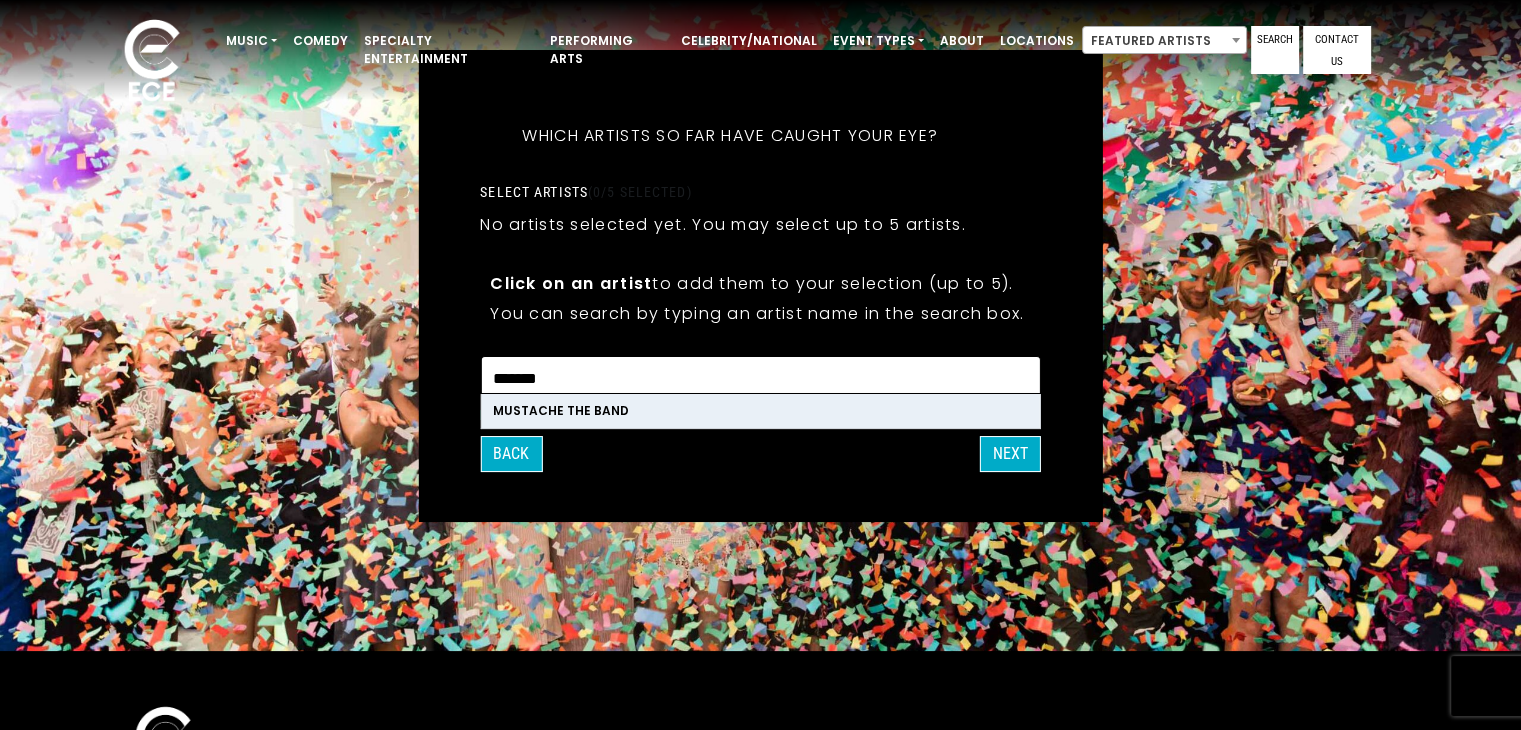 type on "*******" 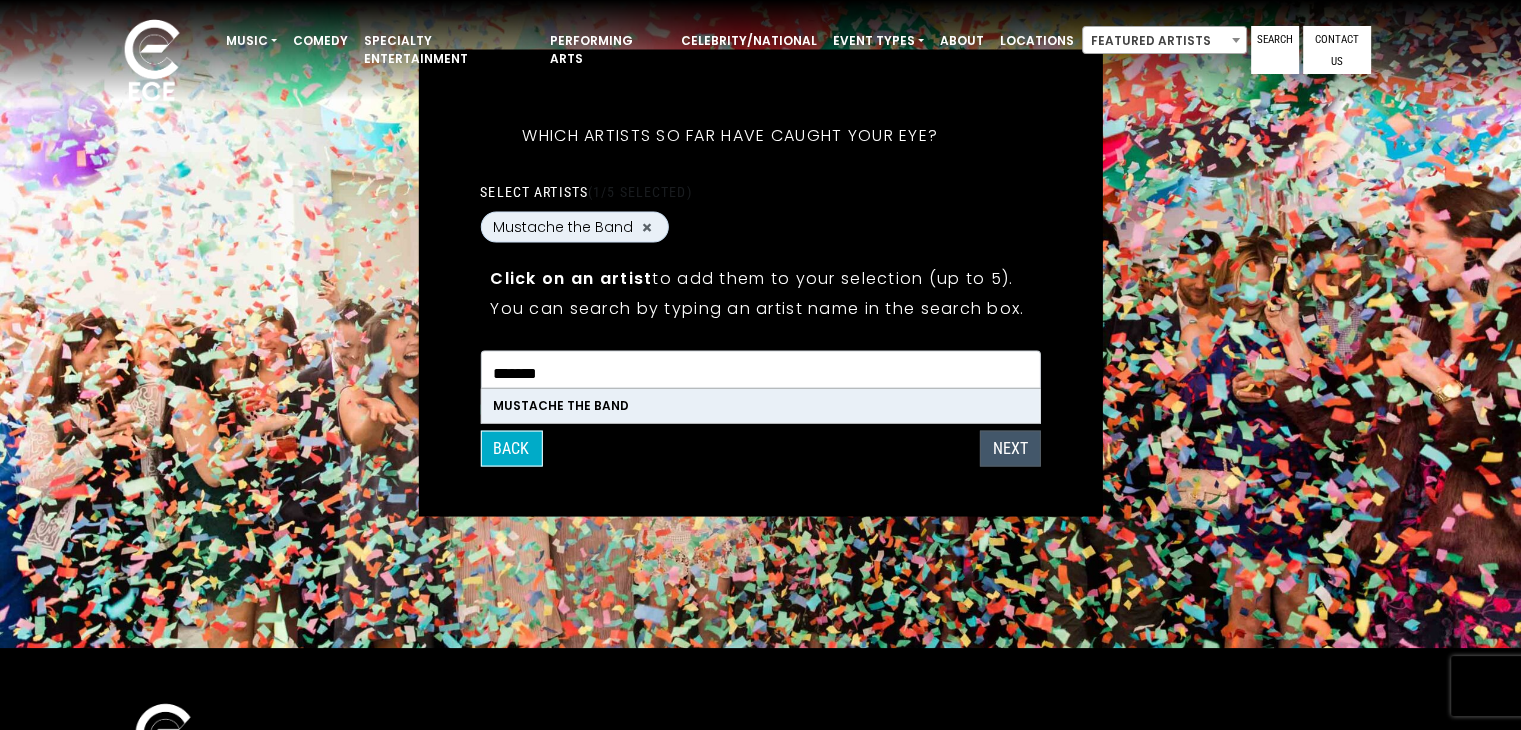 type 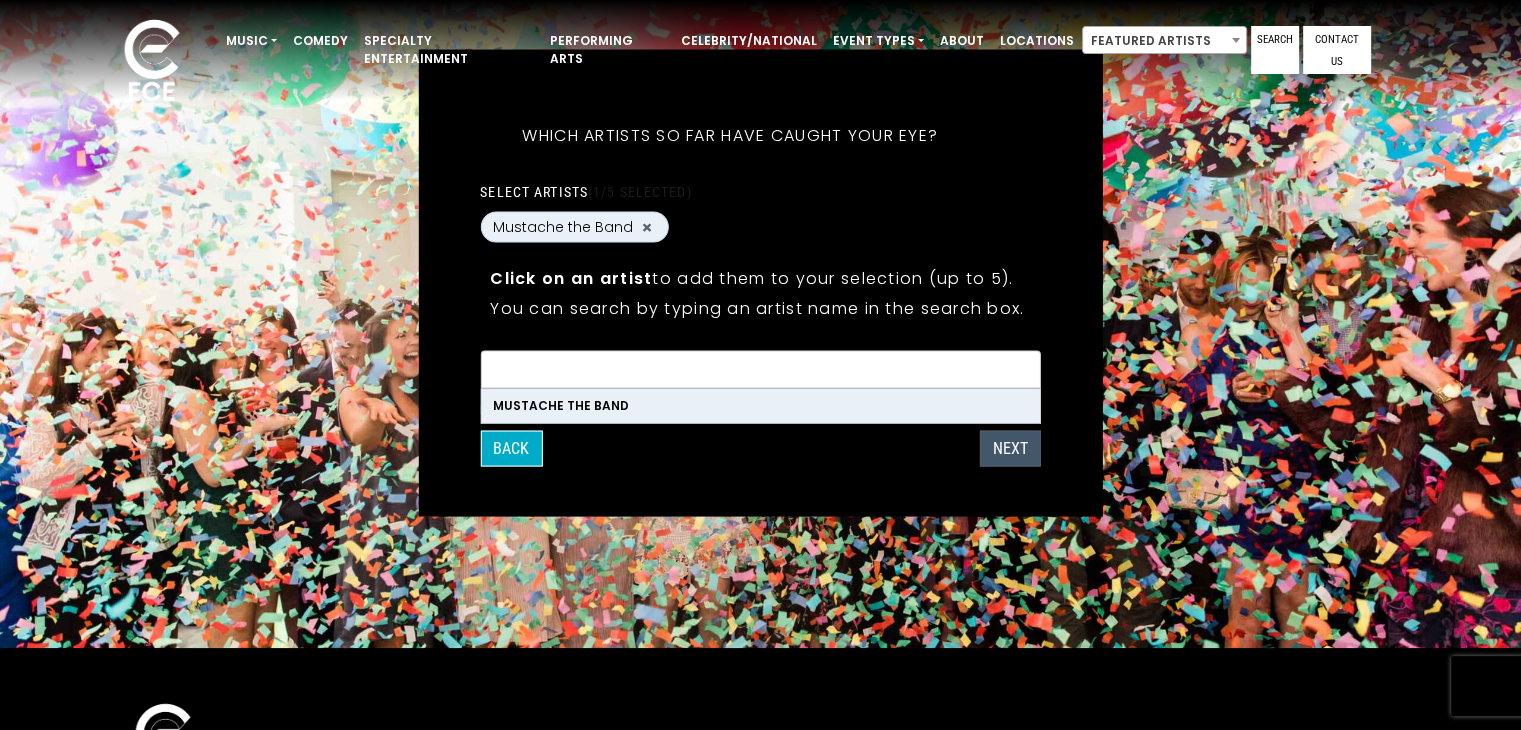 click on "Next" at bounding box center [1010, 449] 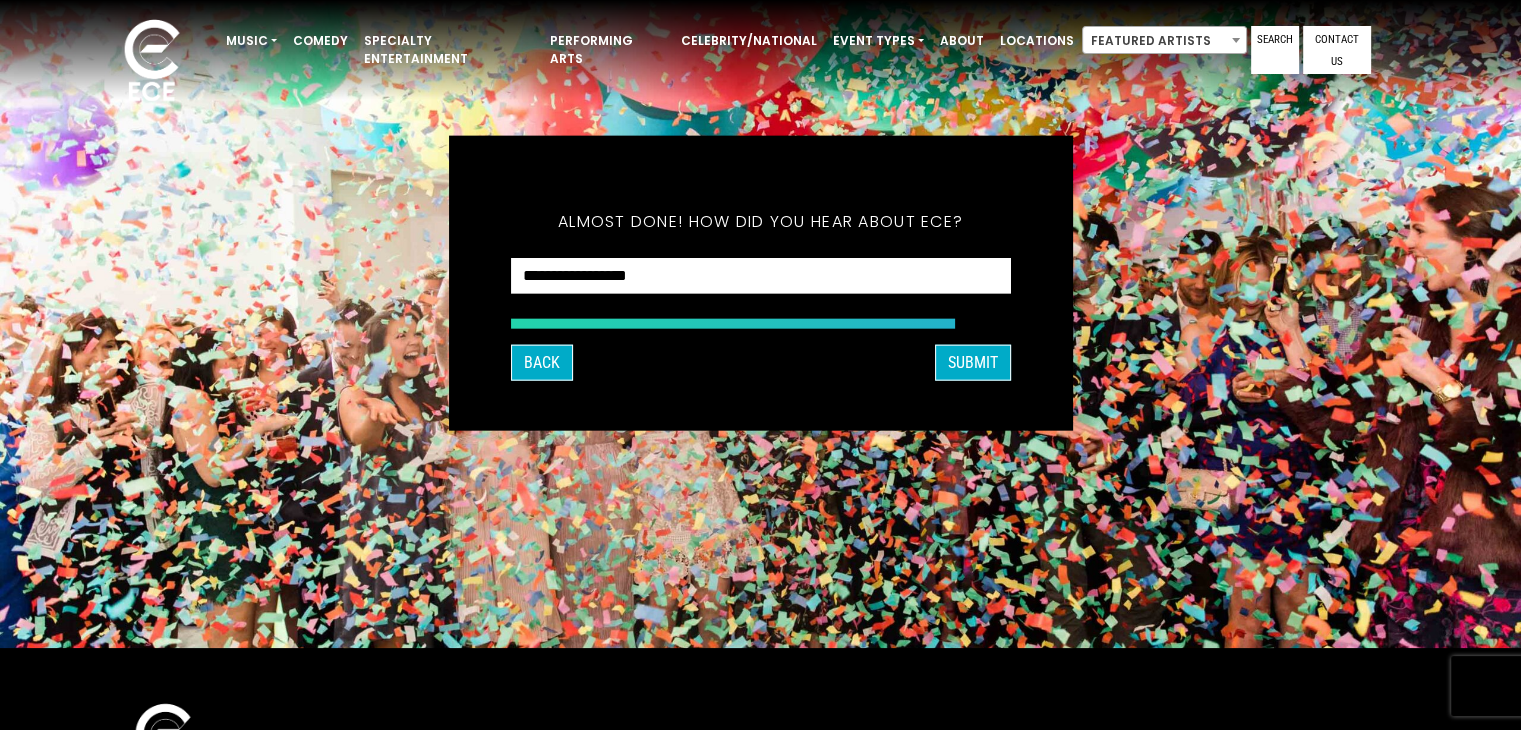 scroll, scrollTop: 0, scrollLeft: 0, axis: both 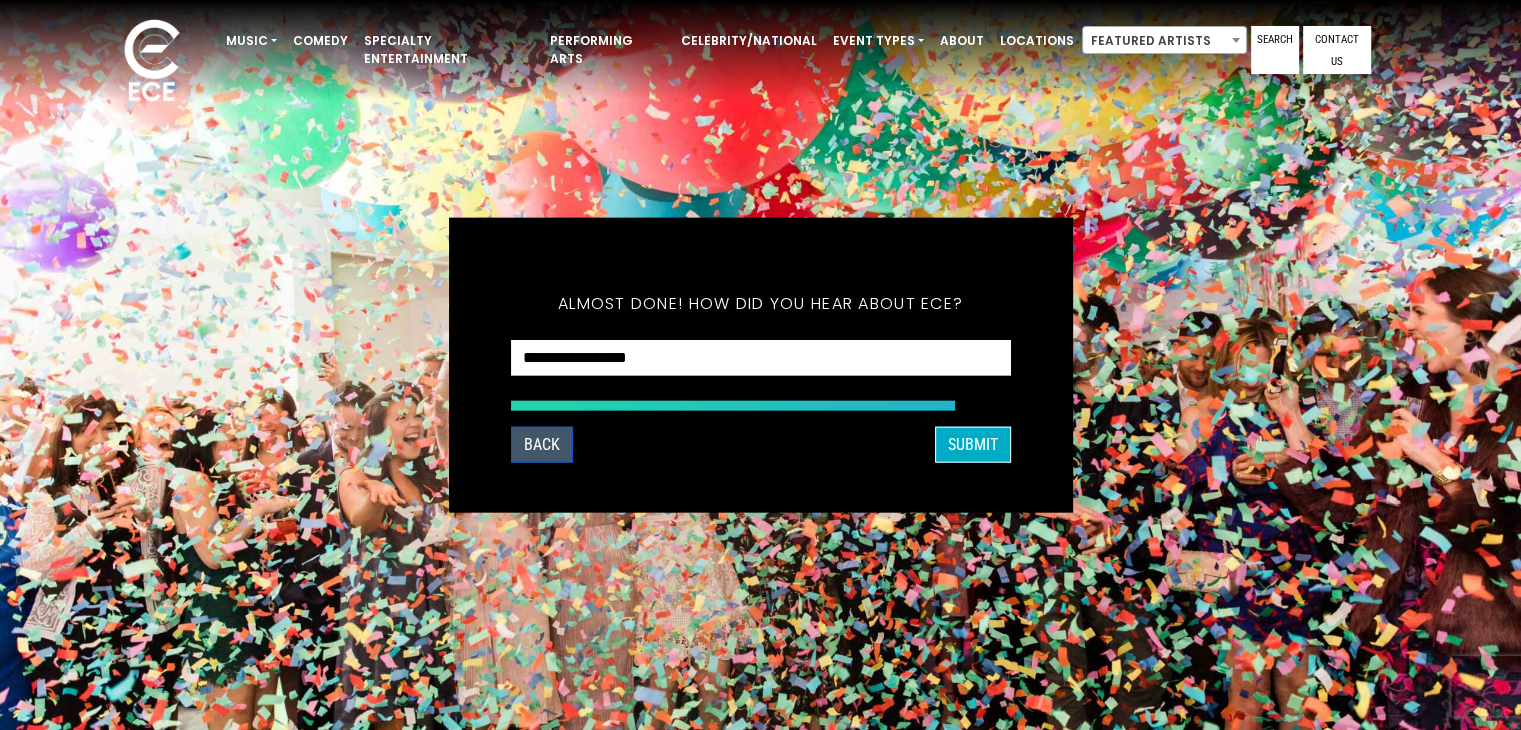 click on "Back" at bounding box center (542, 444) 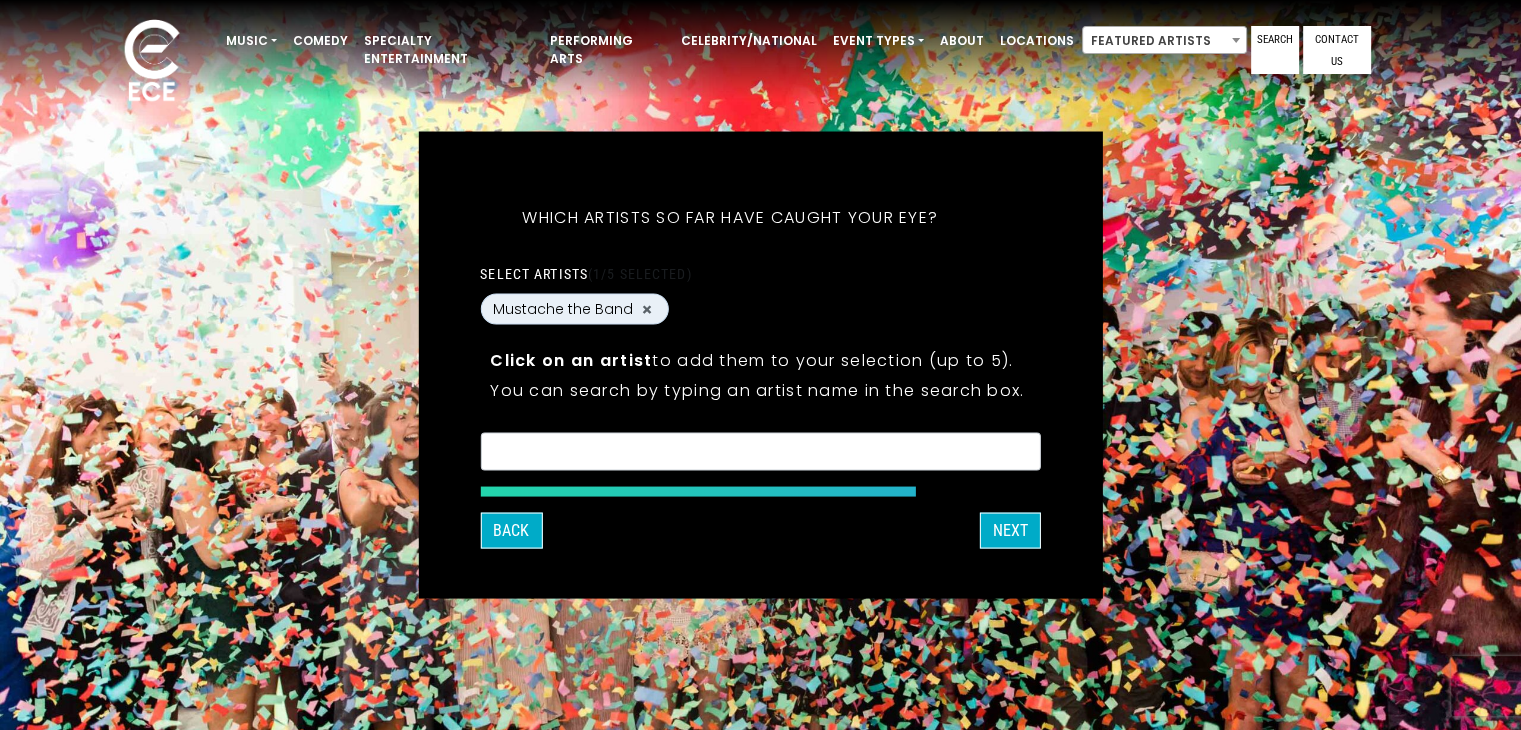 click at bounding box center (760, 451) 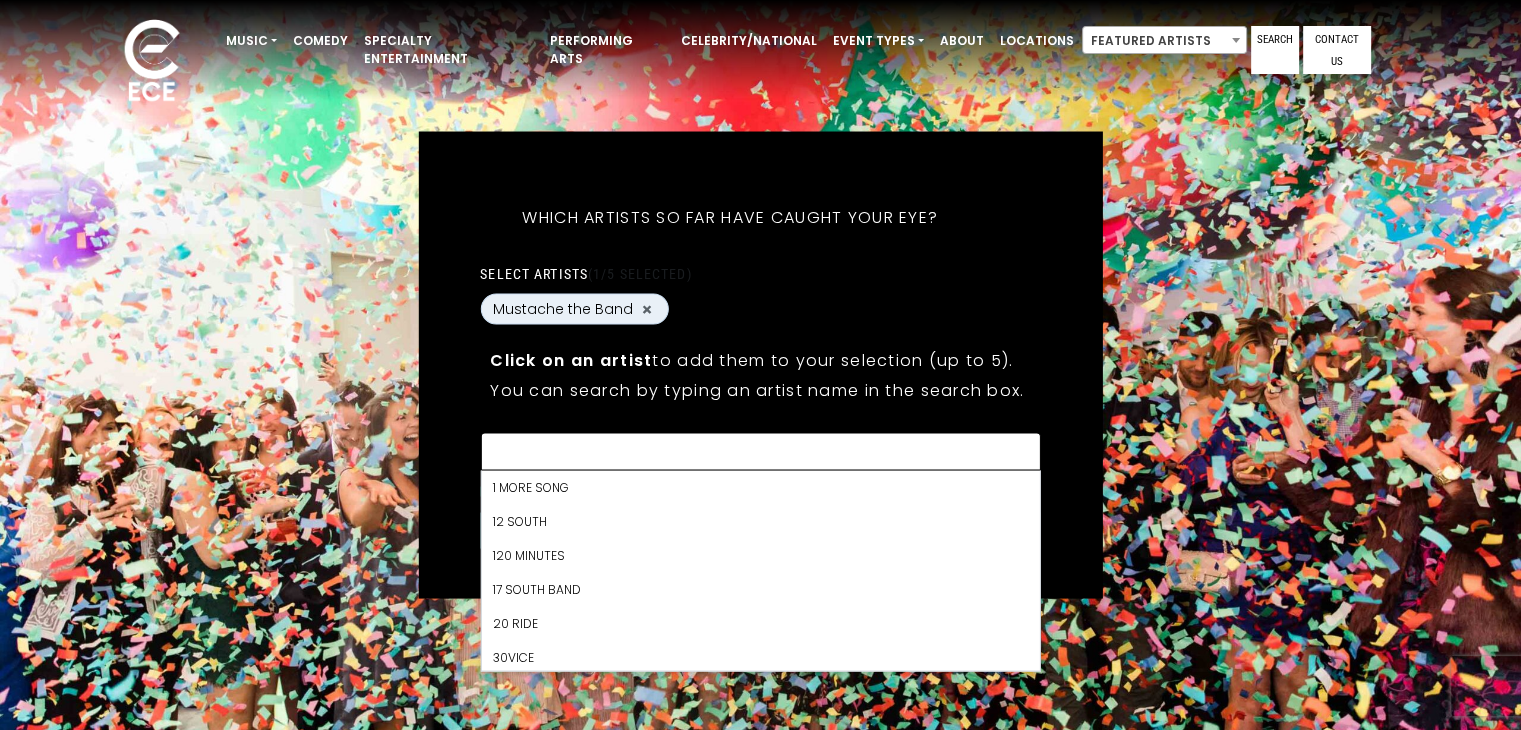 scroll, scrollTop: 17374, scrollLeft: 0, axis: vertical 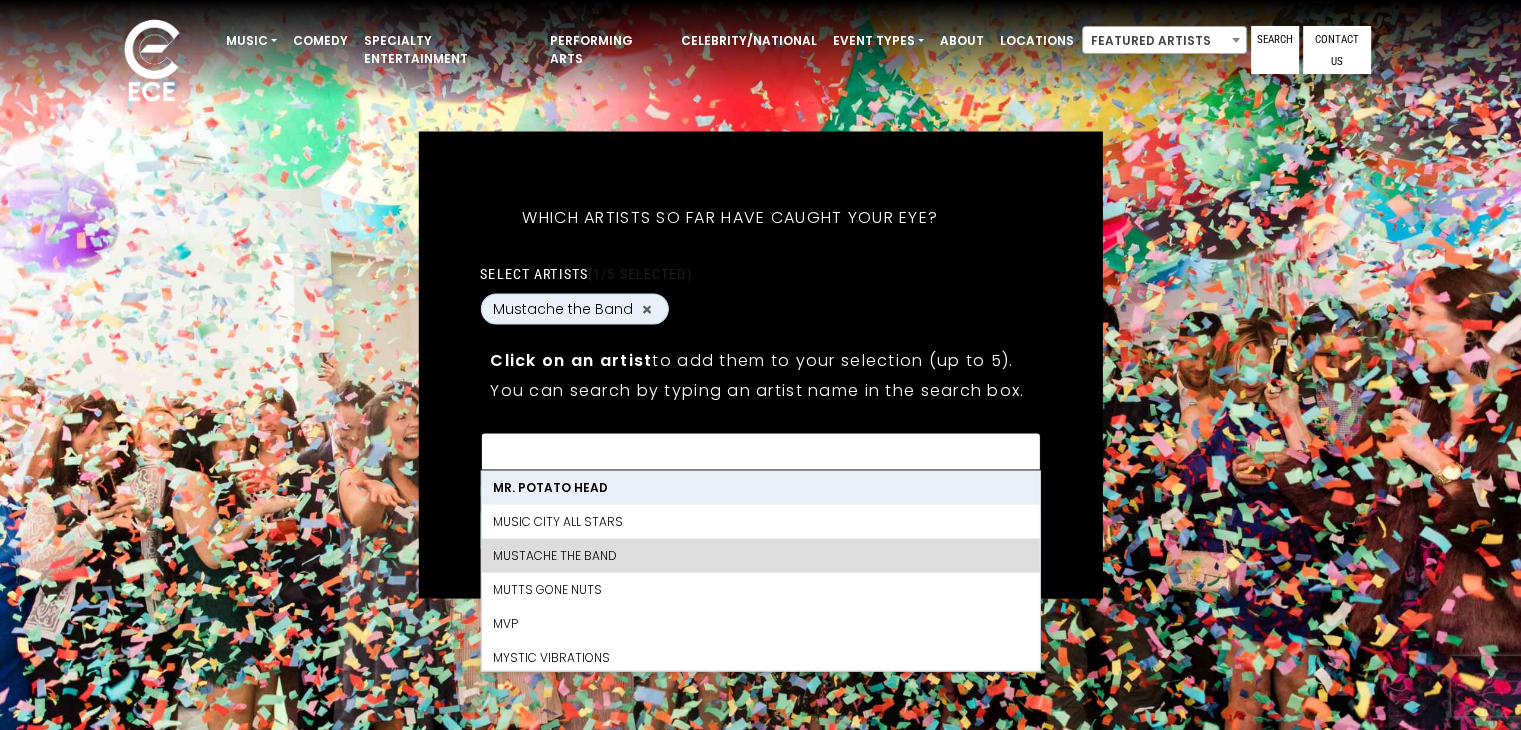click on "Click on an artist  to add them to your selection (up to 5)." at bounding box center (760, 360) 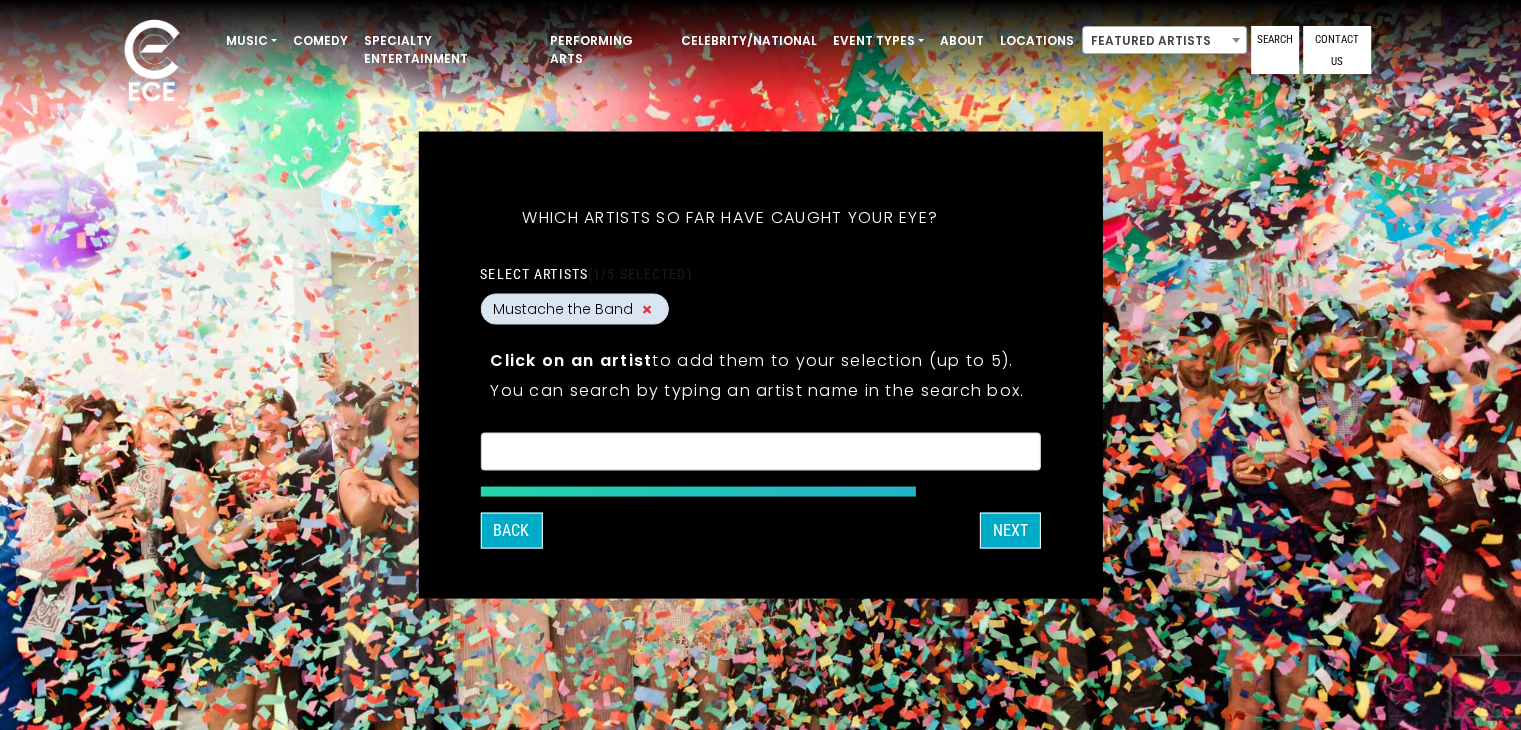 click on "×" at bounding box center (647, 309) 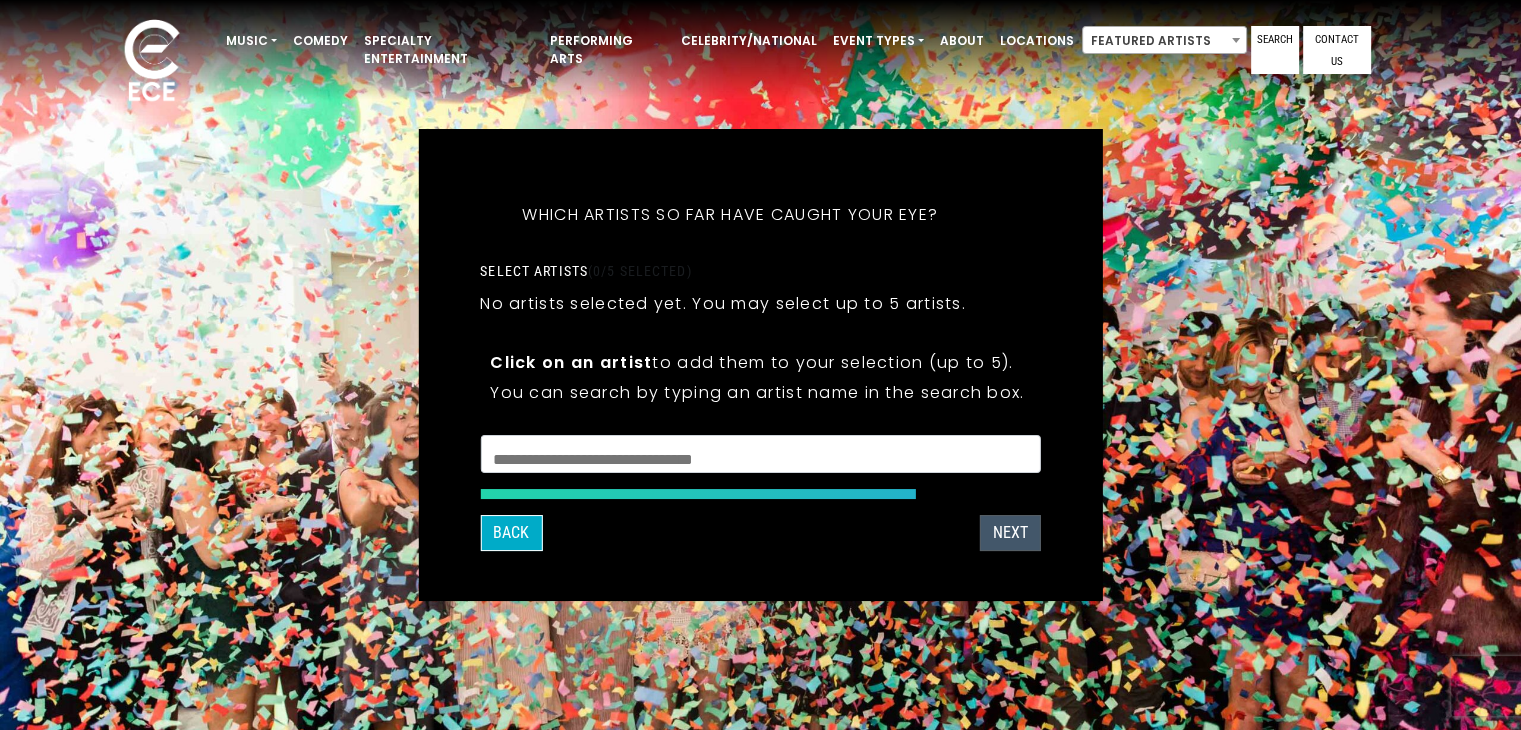 click on "NEXT" at bounding box center (1010, 533) 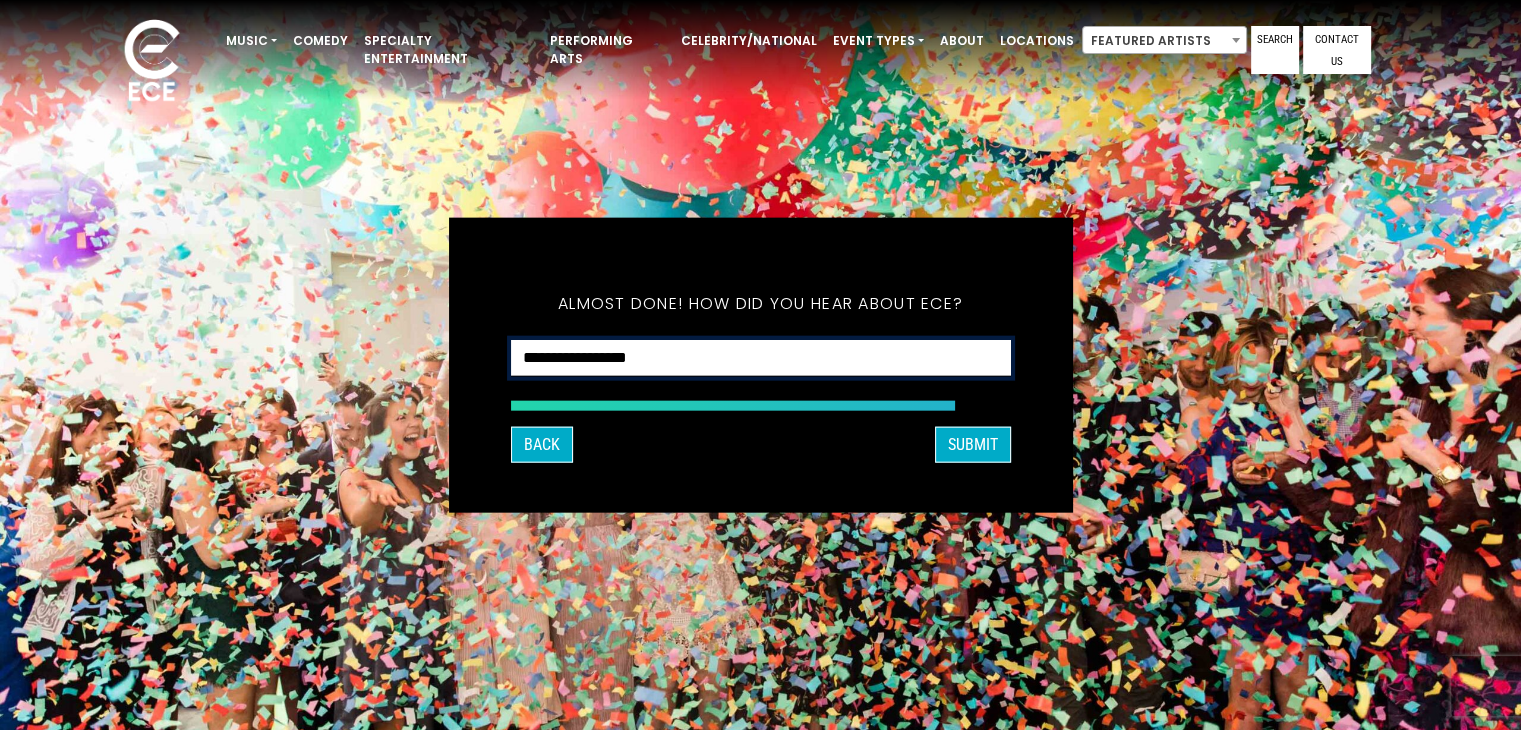 click on "**********" at bounding box center (761, 358) 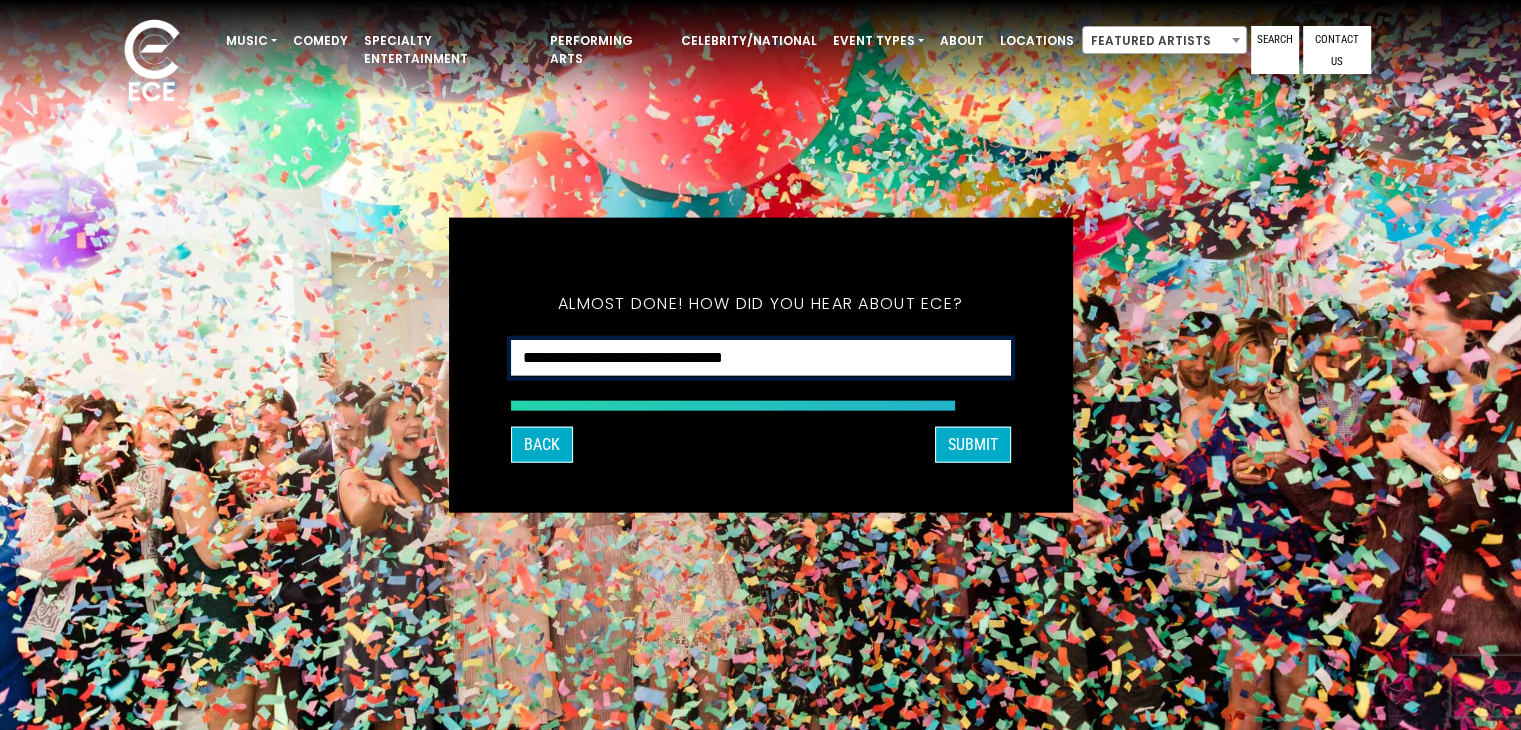 click on "**********" at bounding box center [761, 358] 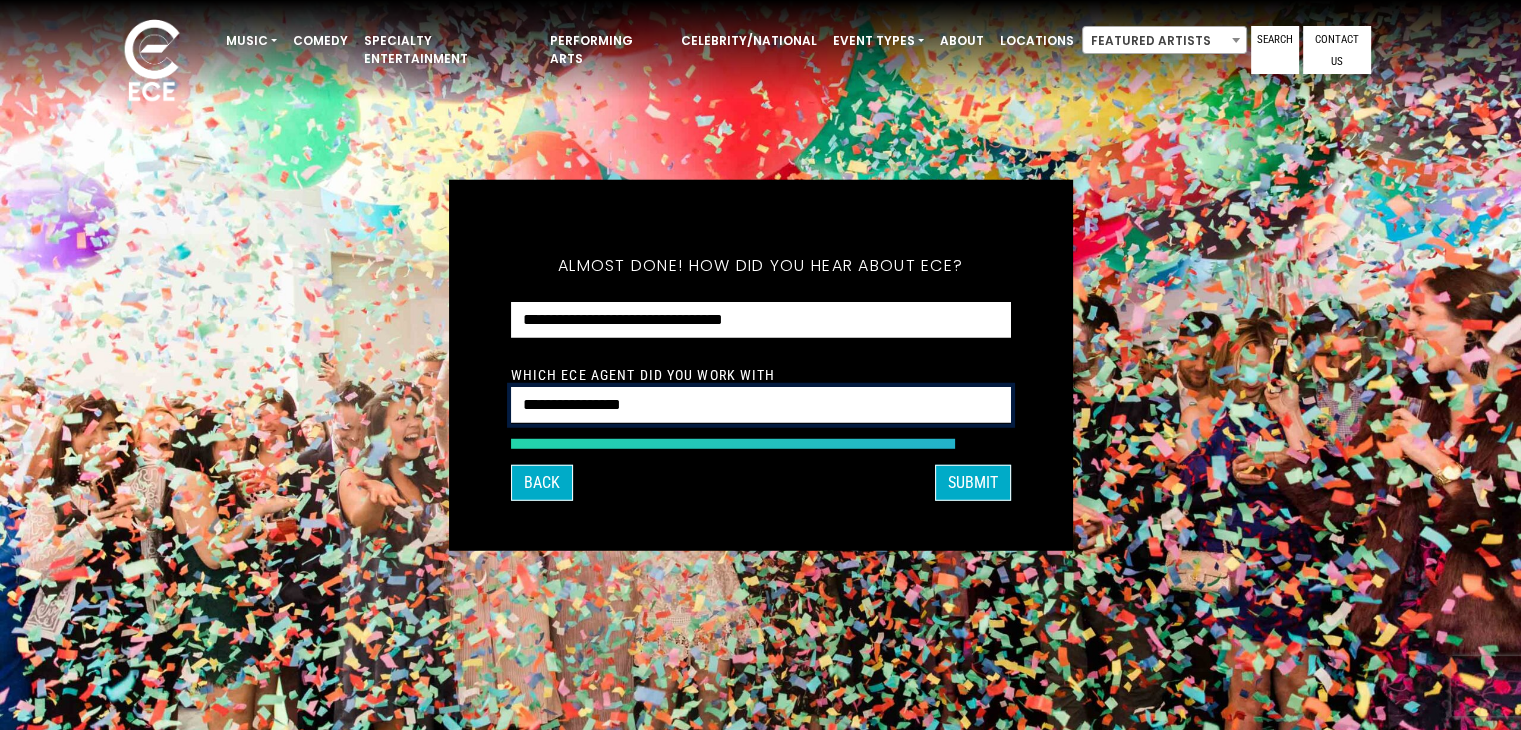 click on "**********" at bounding box center [761, 405] 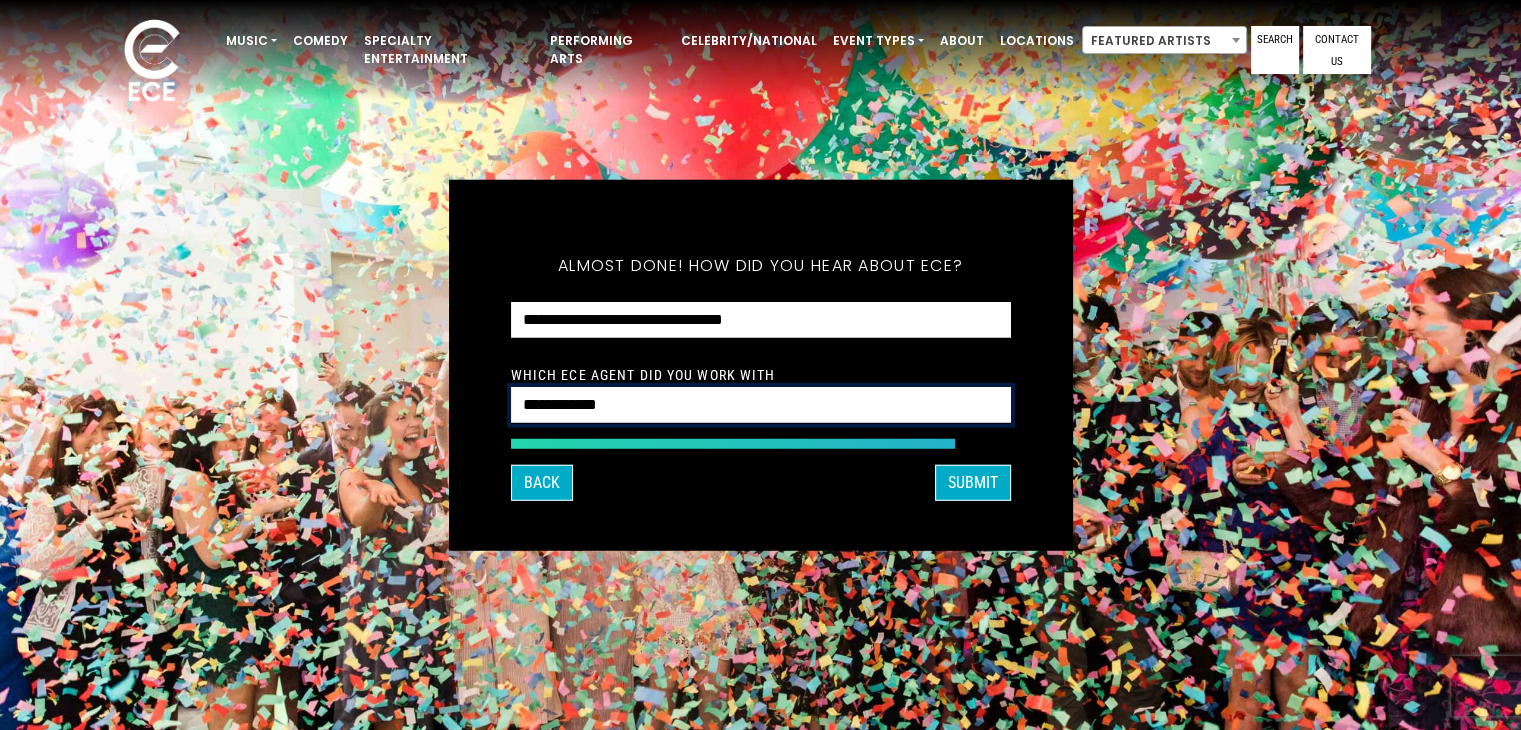 click on "**********" at bounding box center (761, 405) 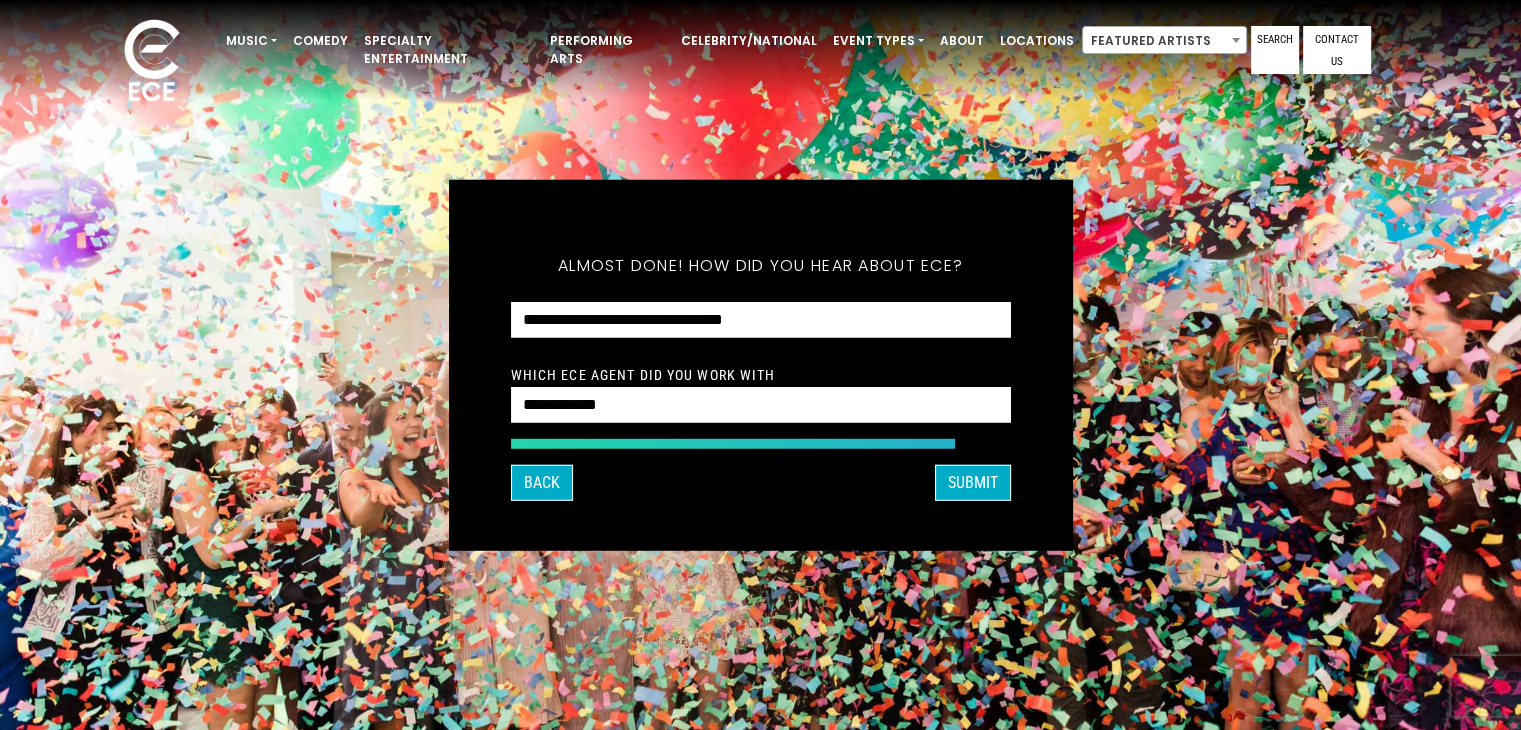 click on "What's your first and last name?
Thanks  [FIRST], ! What's your email and the best number to reach you at?
Great! Now tell us a little about your event.
What kind of event is it?
Let's get some names for the wedding:
* *" at bounding box center [761, 365] 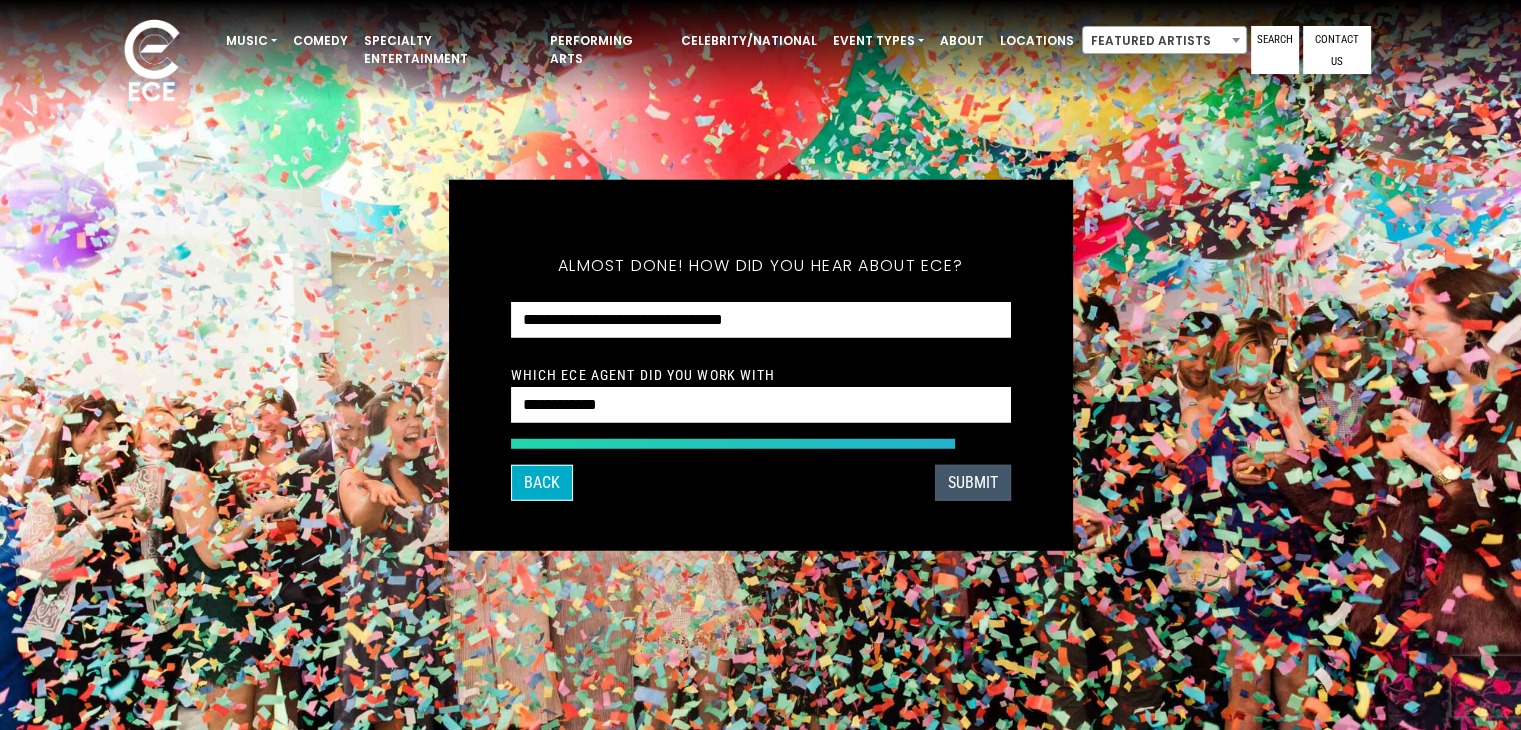 click on "SUBMIT" at bounding box center (973, 482) 